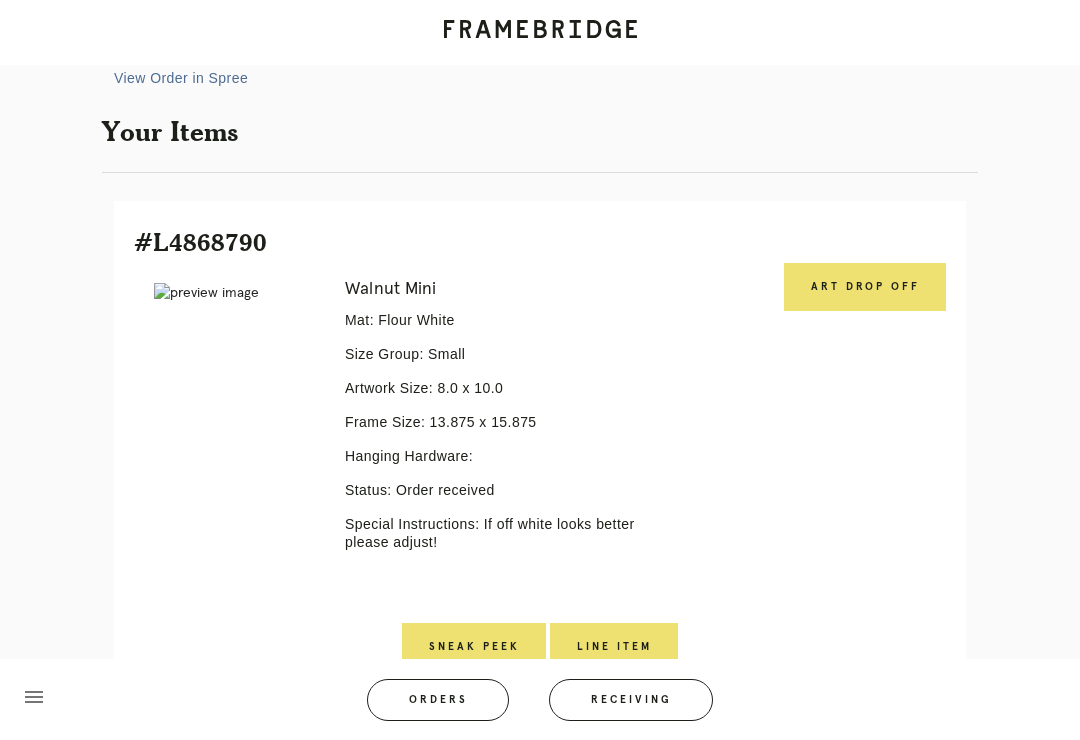 scroll, scrollTop: 365, scrollLeft: 0, axis: vertical 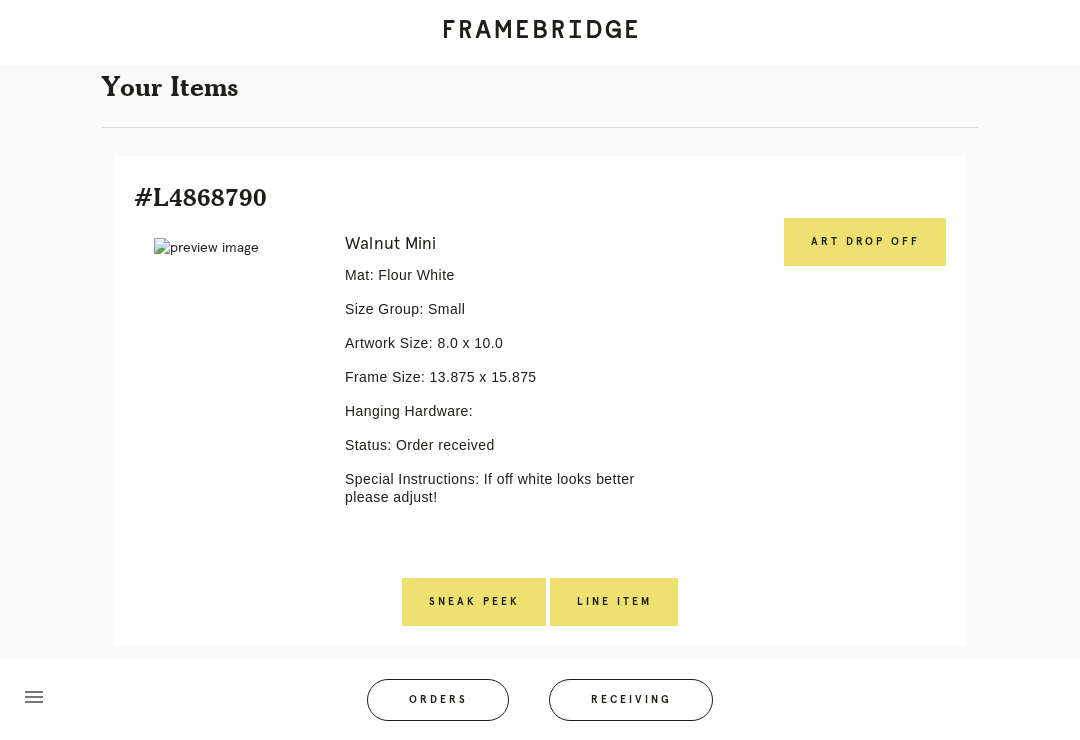 click on "Receiving" at bounding box center [631, 700] 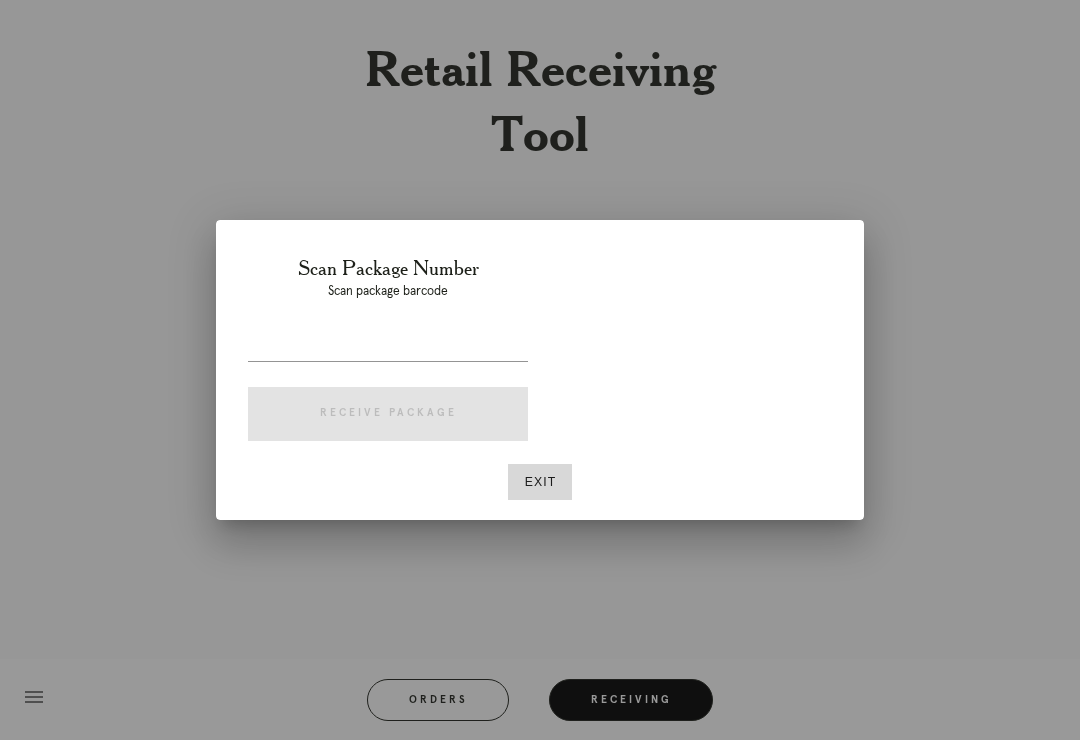 scroll, scrollTop: 31, scrollLeft: 0, axis: vertical 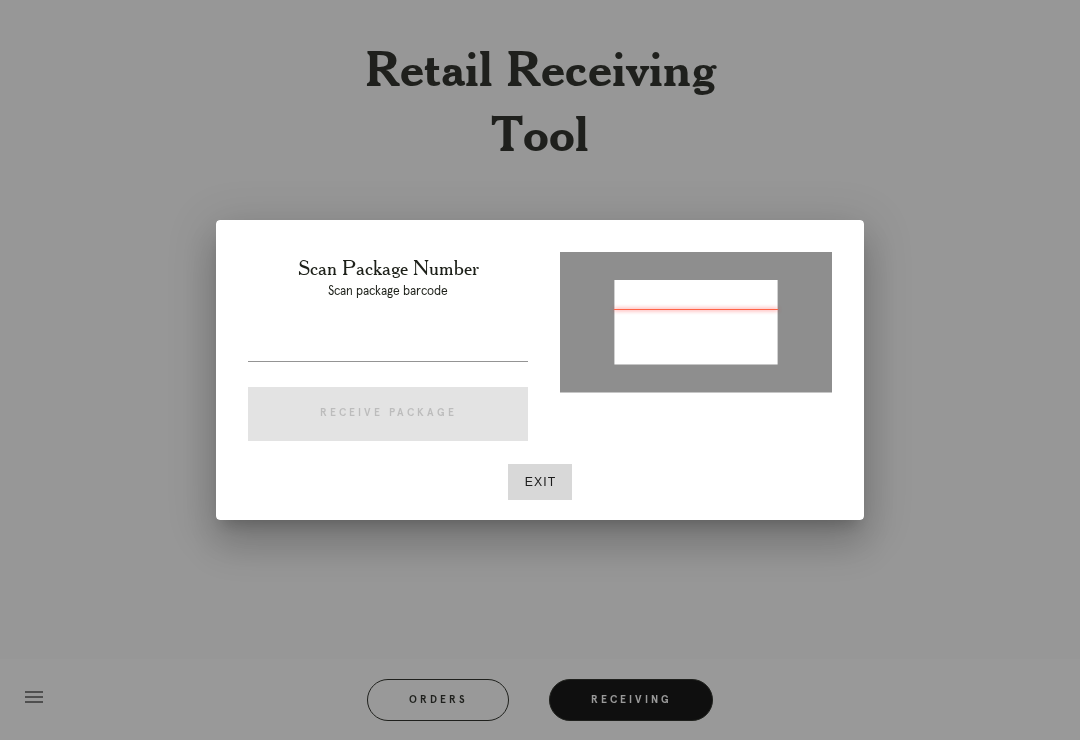 type on "P906741218846939" 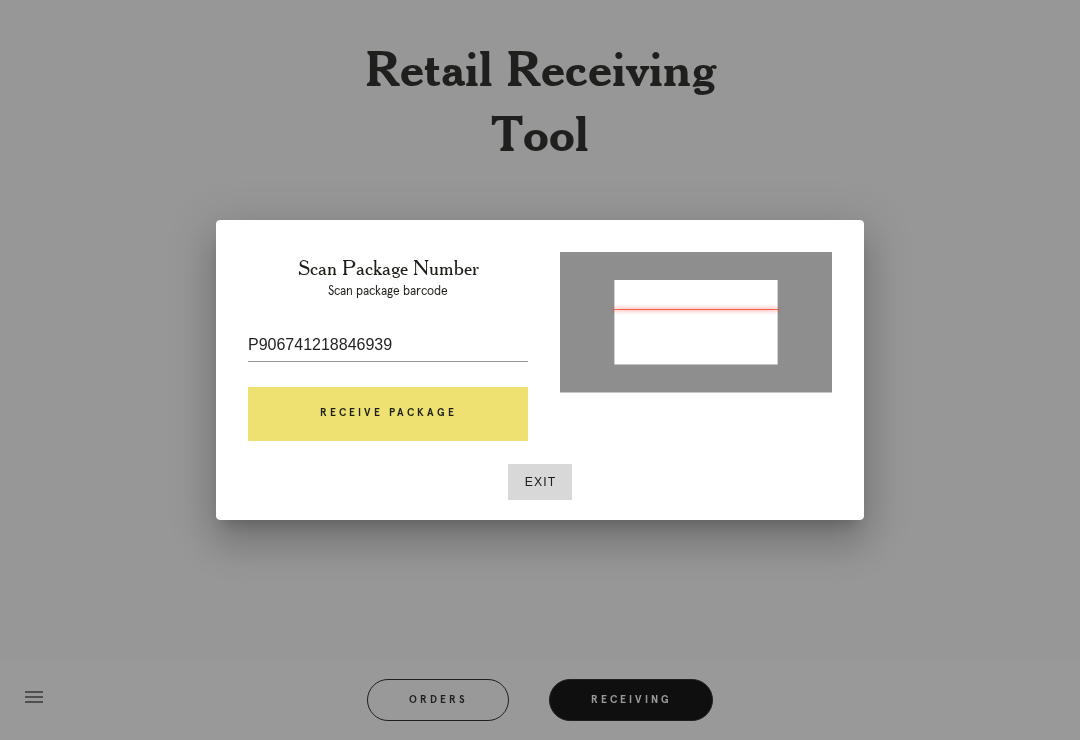 click on "Receive Package" at bounding box center (388, 414) 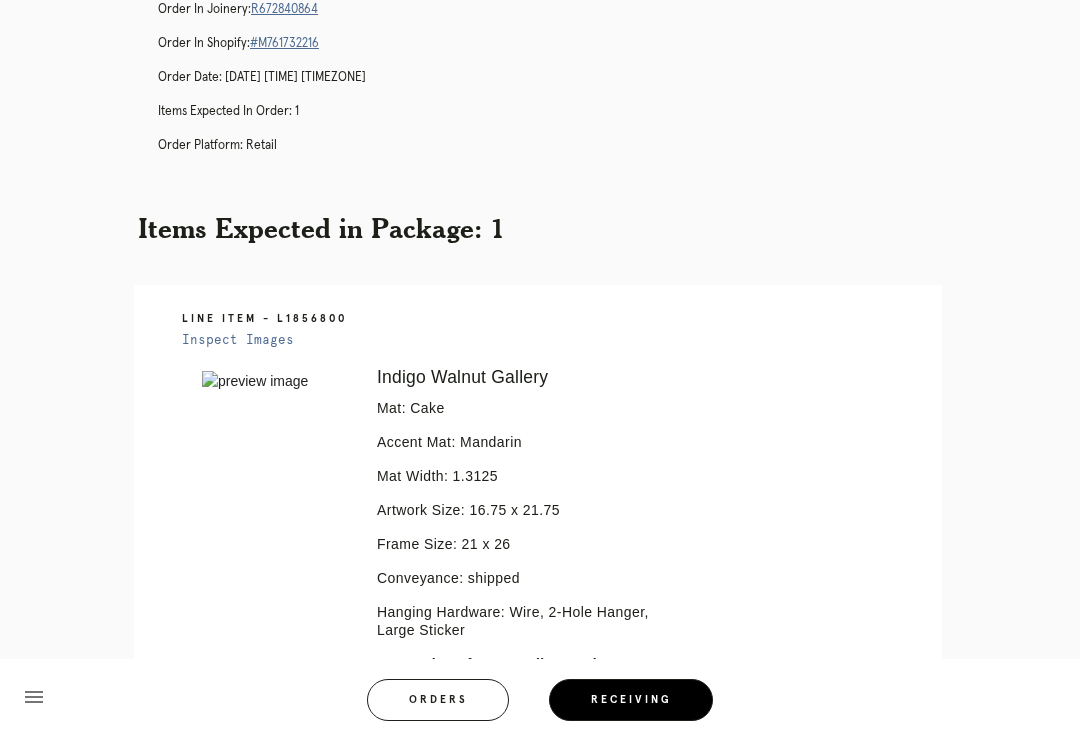 scroll, scrollTop: 0, scrollLeft: 0, axis: both 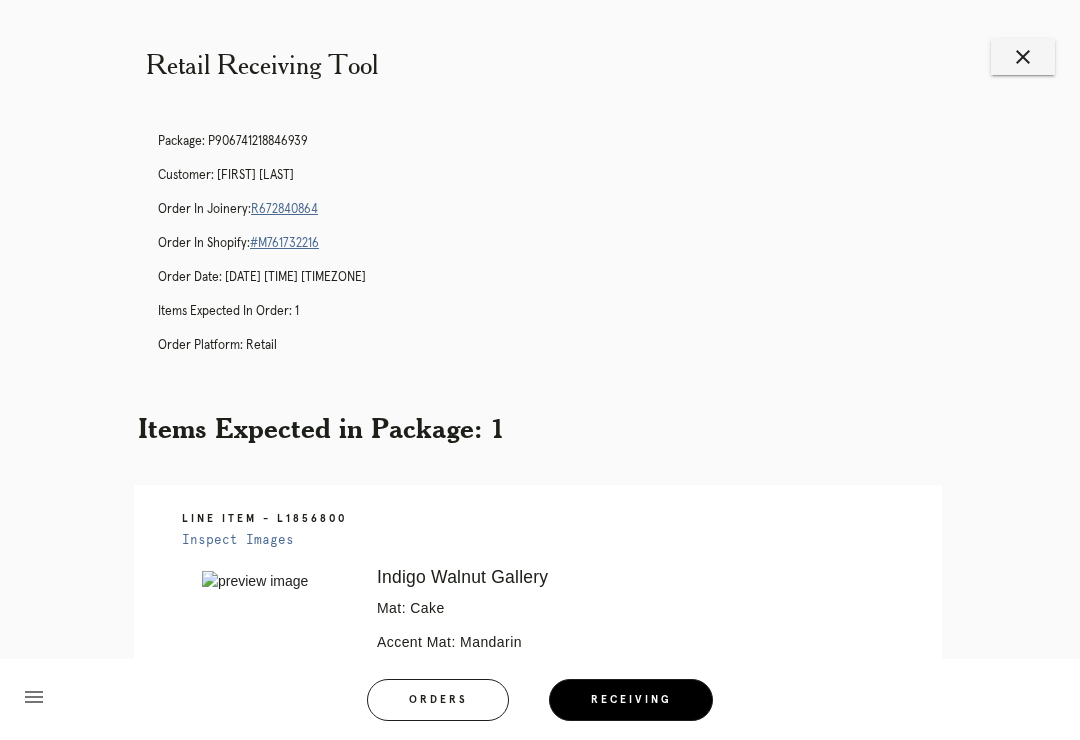 click on "R672840864" at bounding box center [284, 209] 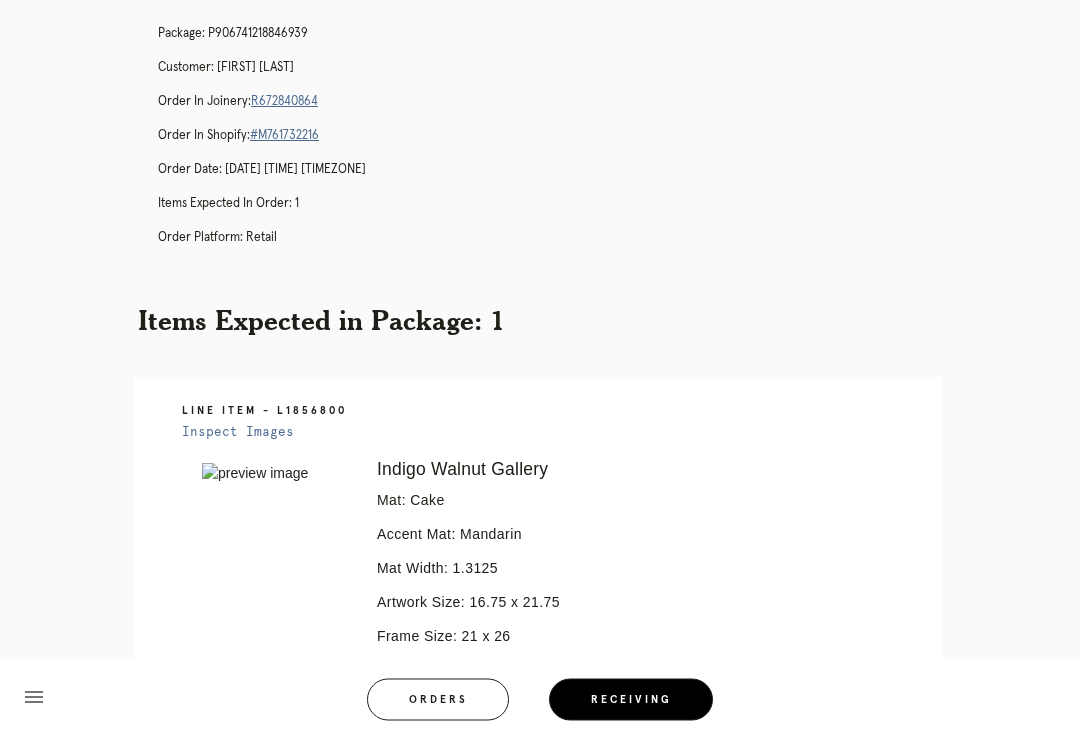 scroll, scrollTop: 0, scrollLeft: 0, axis: both 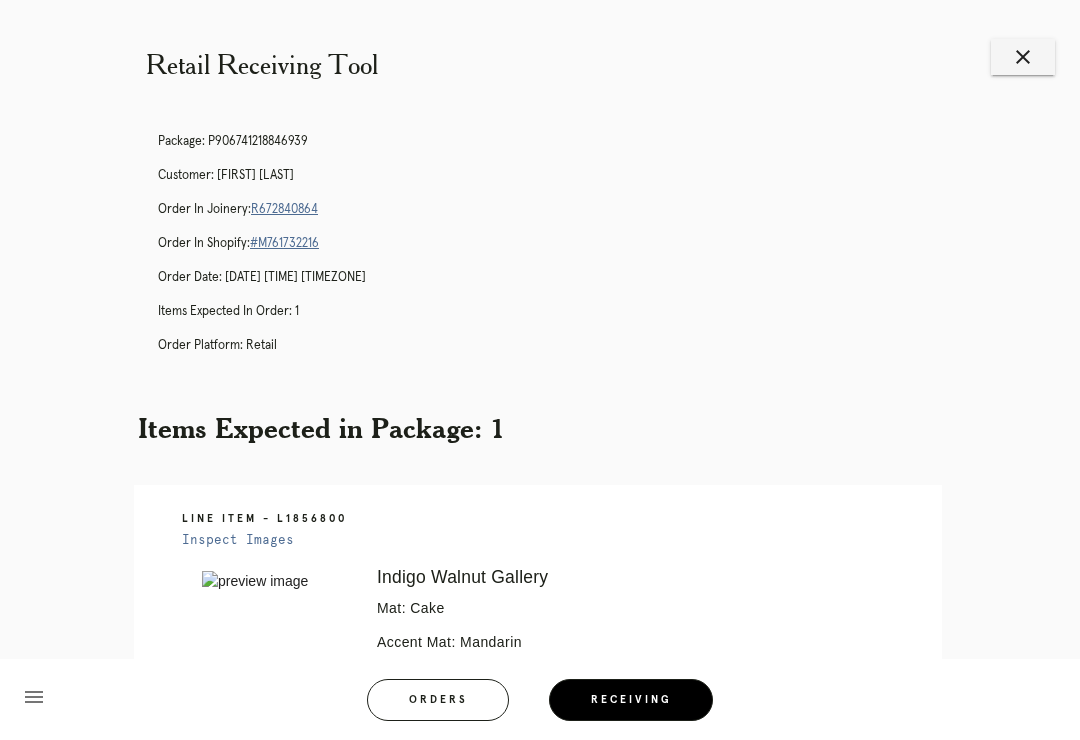 click on "close" at bounding box center [1023, 57] 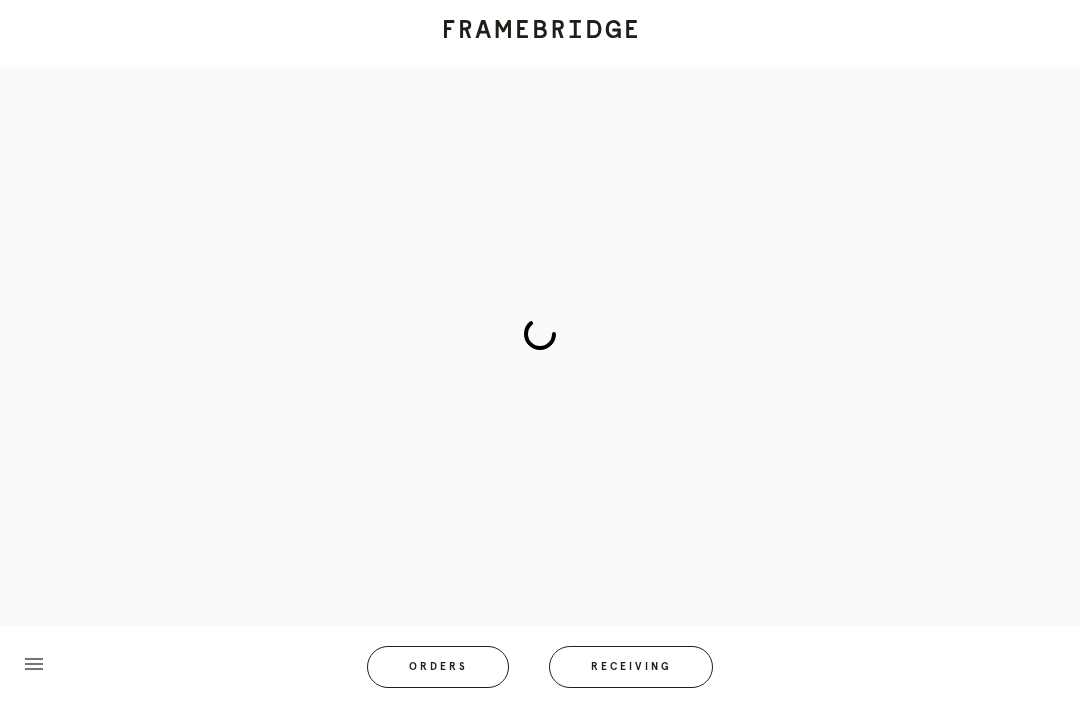 scroll, scrollTop: 0, scrollLeft: 0, axis: both 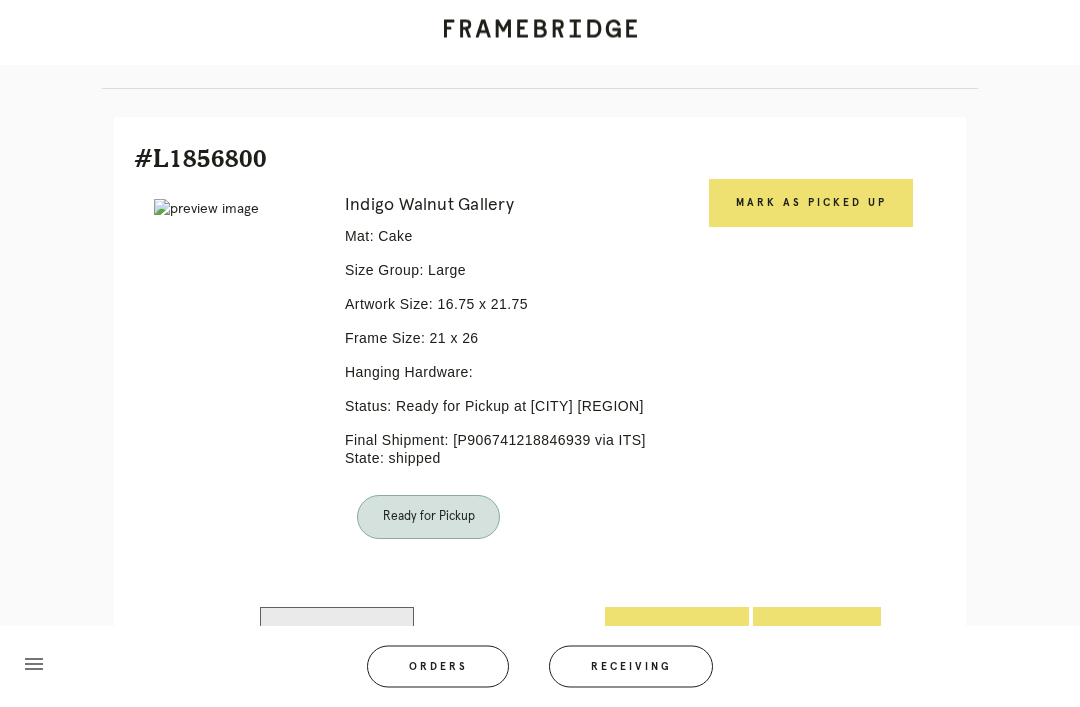 click on "Mark as Picked Up" at bounding box center [811, 204] 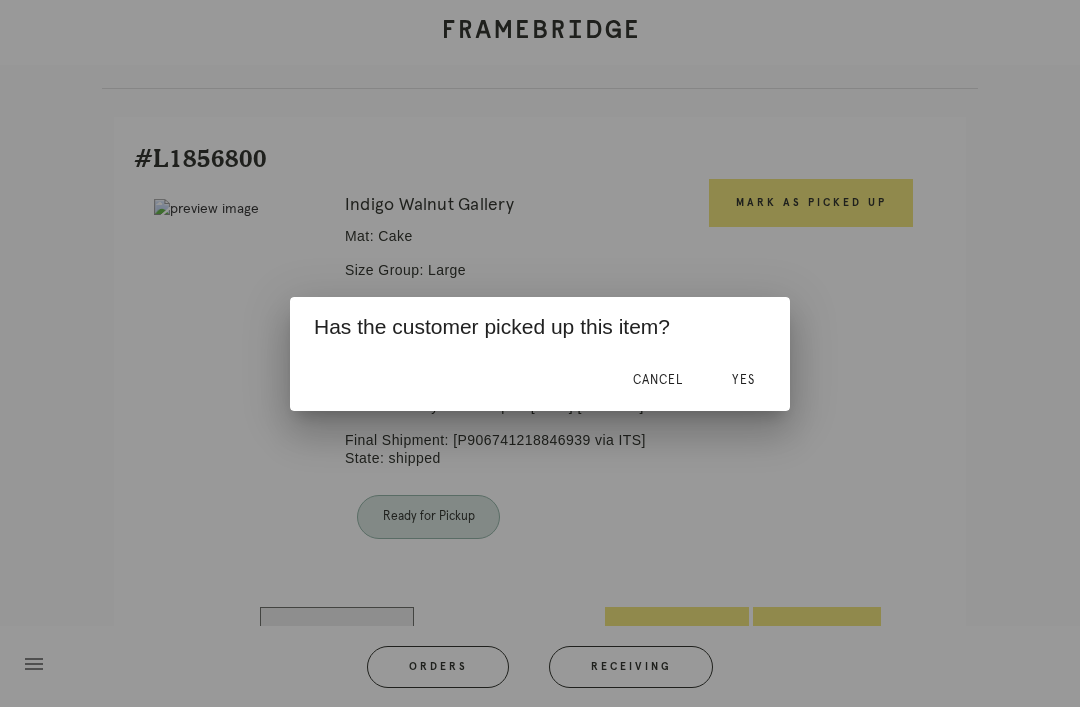 click on "Yes" at bounding box center [743, 381] 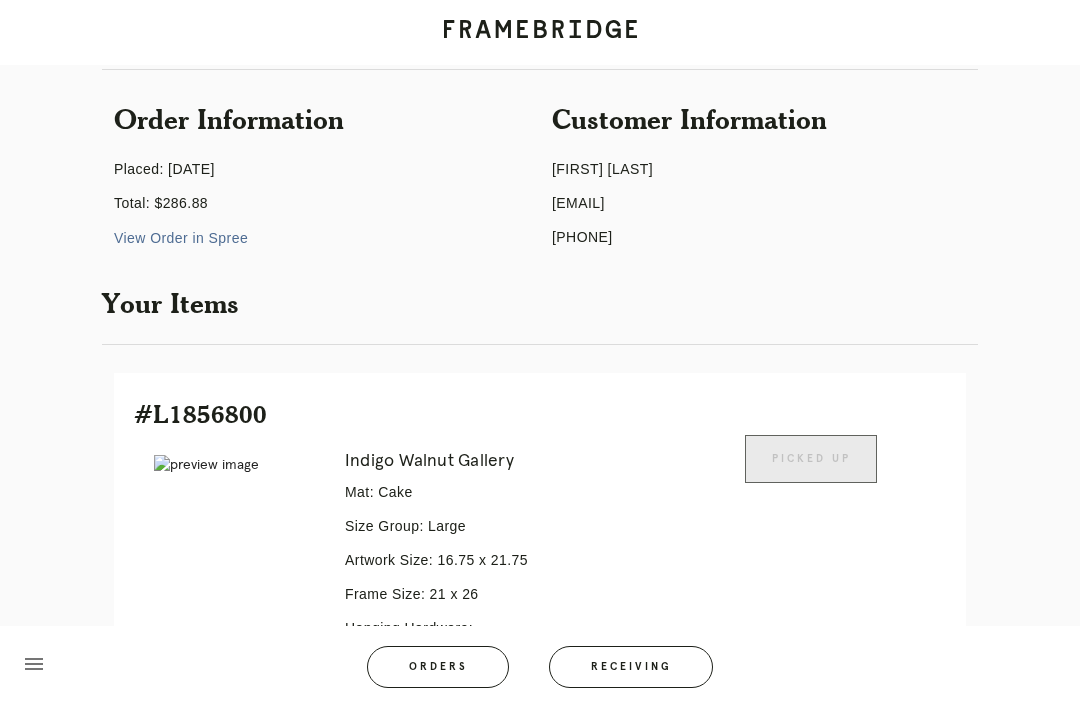 scroll, scrollTop: 0, scrollLeft: 0, axis: both 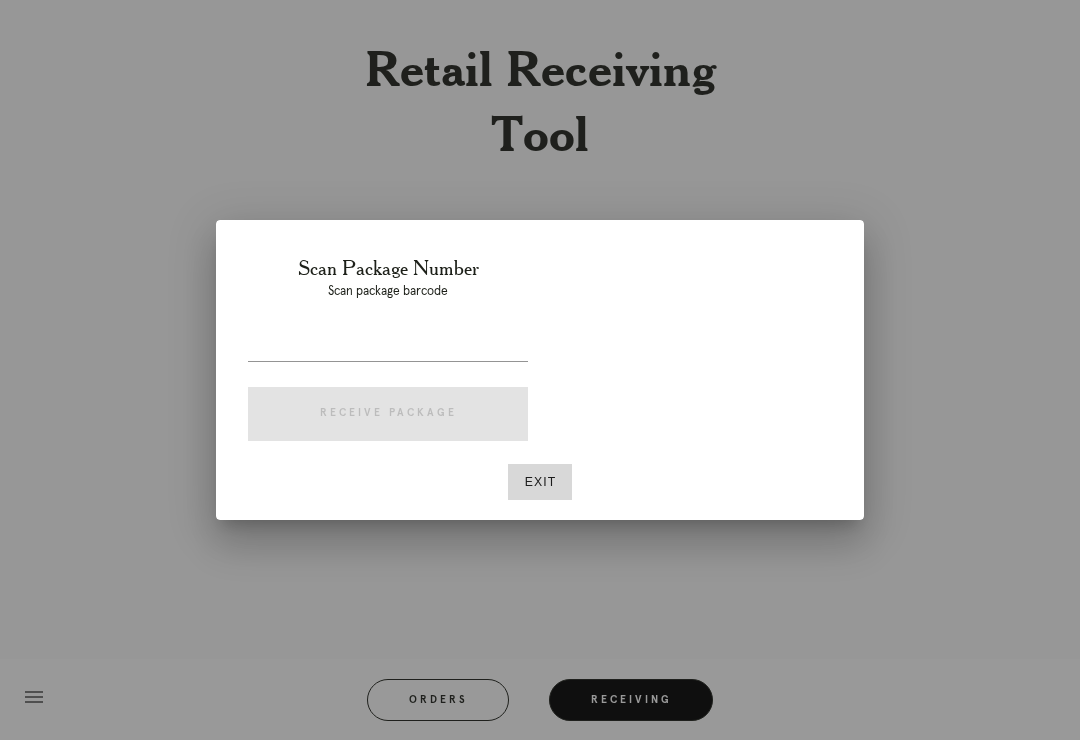 click on "Exit" at bounding box center (540, 482) 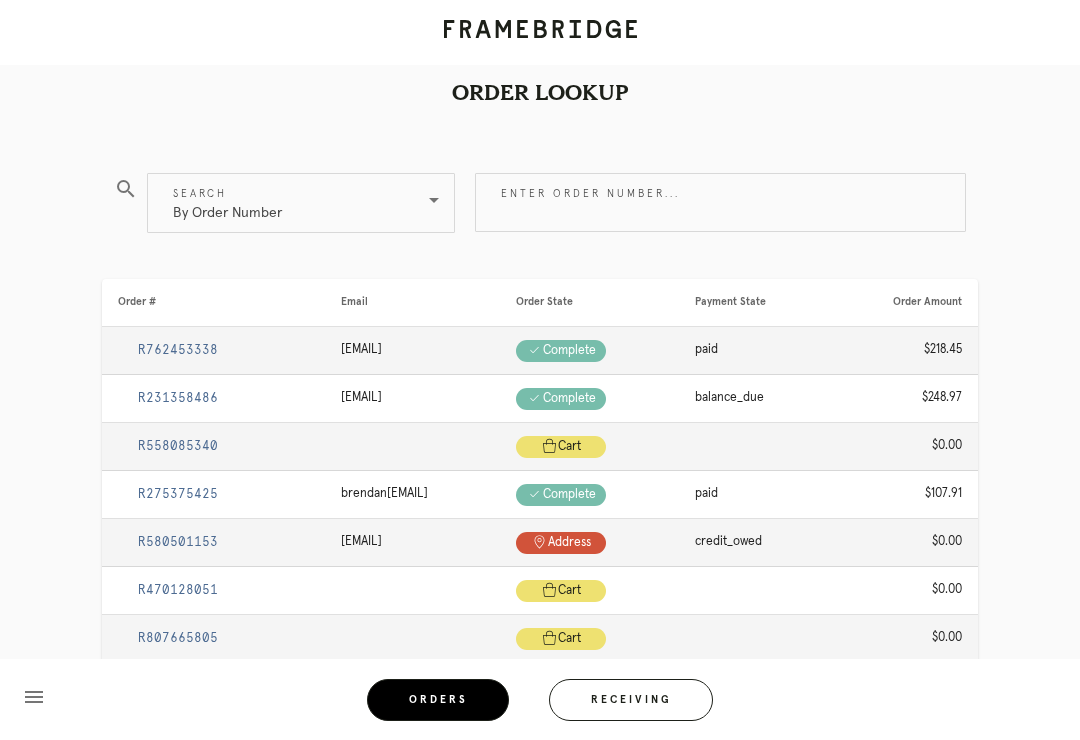 scroll, scrollTop: 4, scrollLeft: 0, axis: vertical 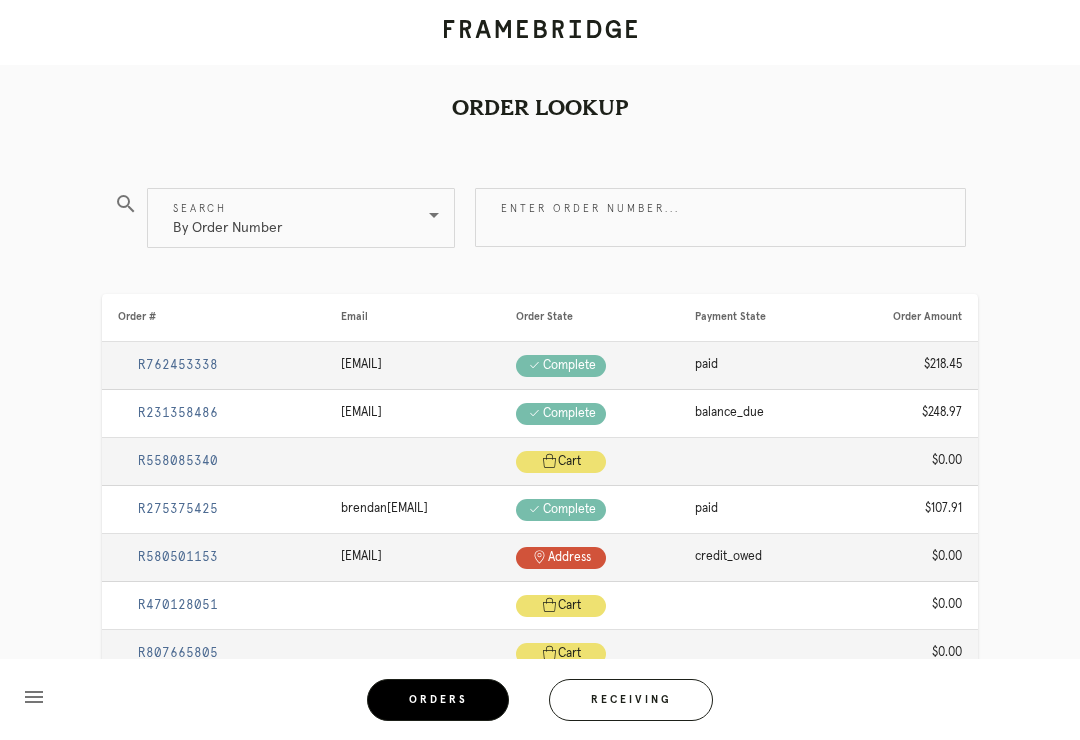 click on "Receiving" at bounding box center [631, 700] 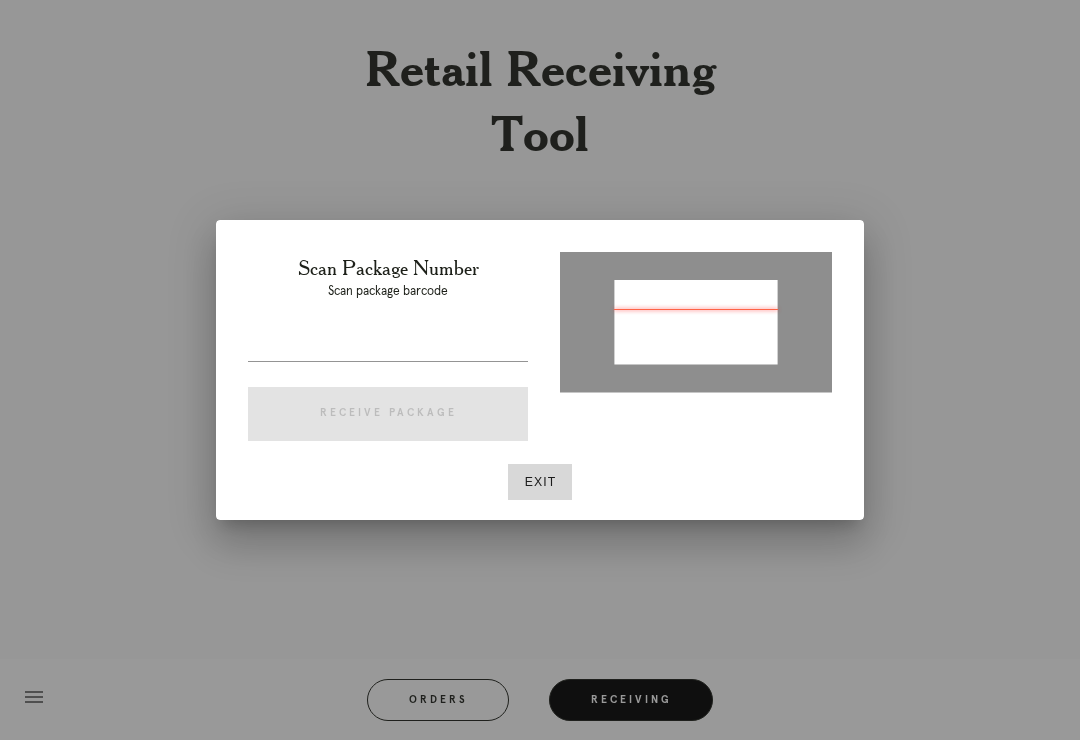type on "P886662259298884" 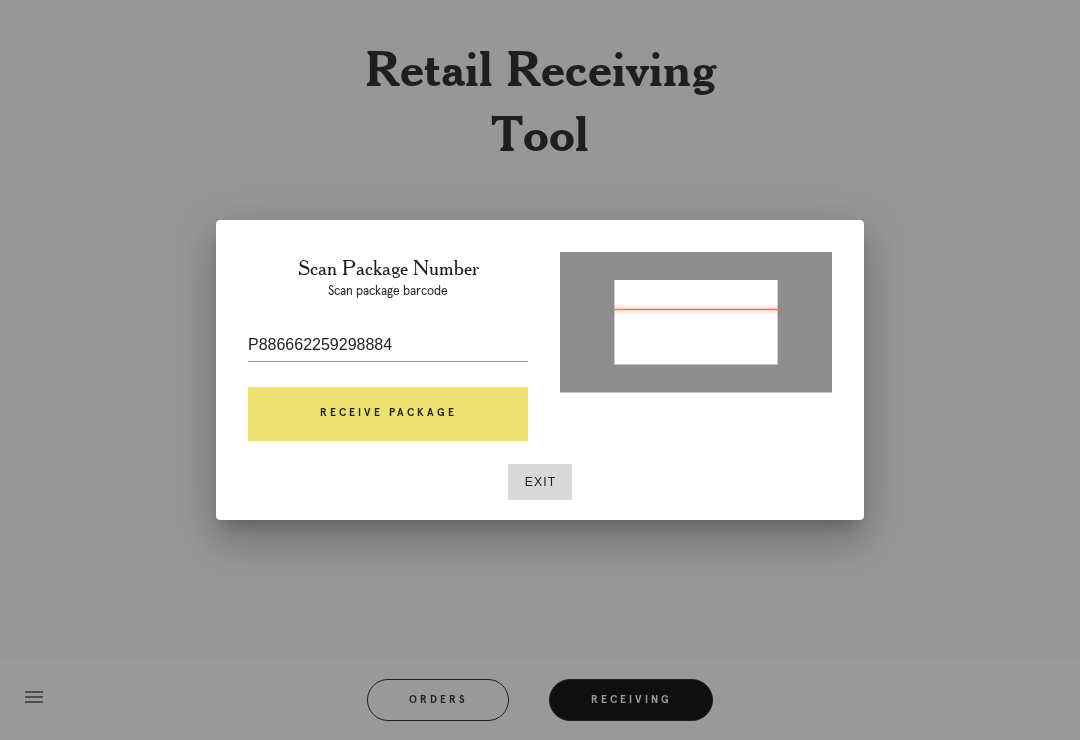 click on "Receive Package" at bounding box center (388, 414) 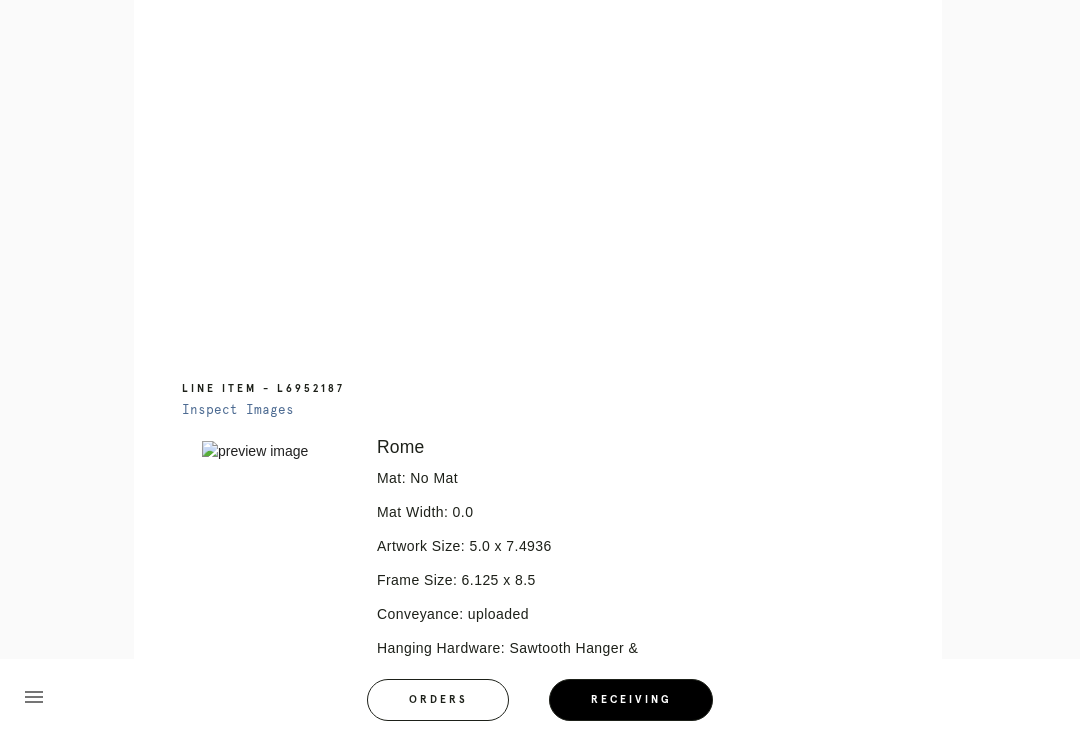 scroll, scrollTop: 868, scrollLeft: 0, axis: vertical 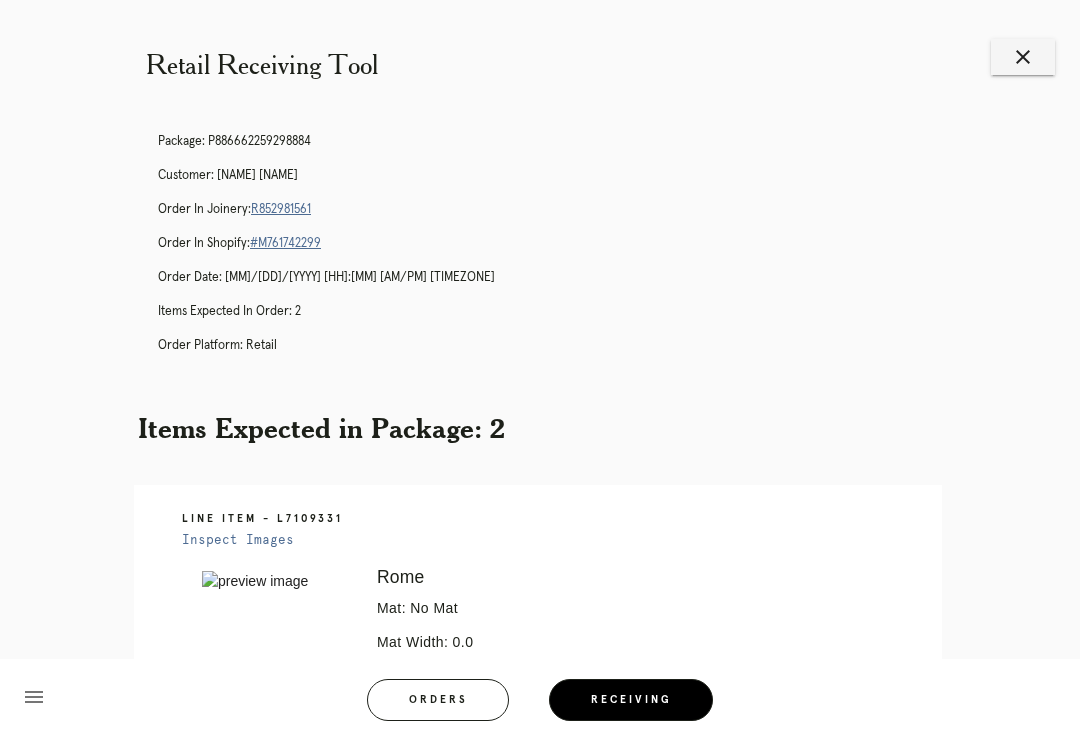 click on "close" at bounding box center (1023, 57) 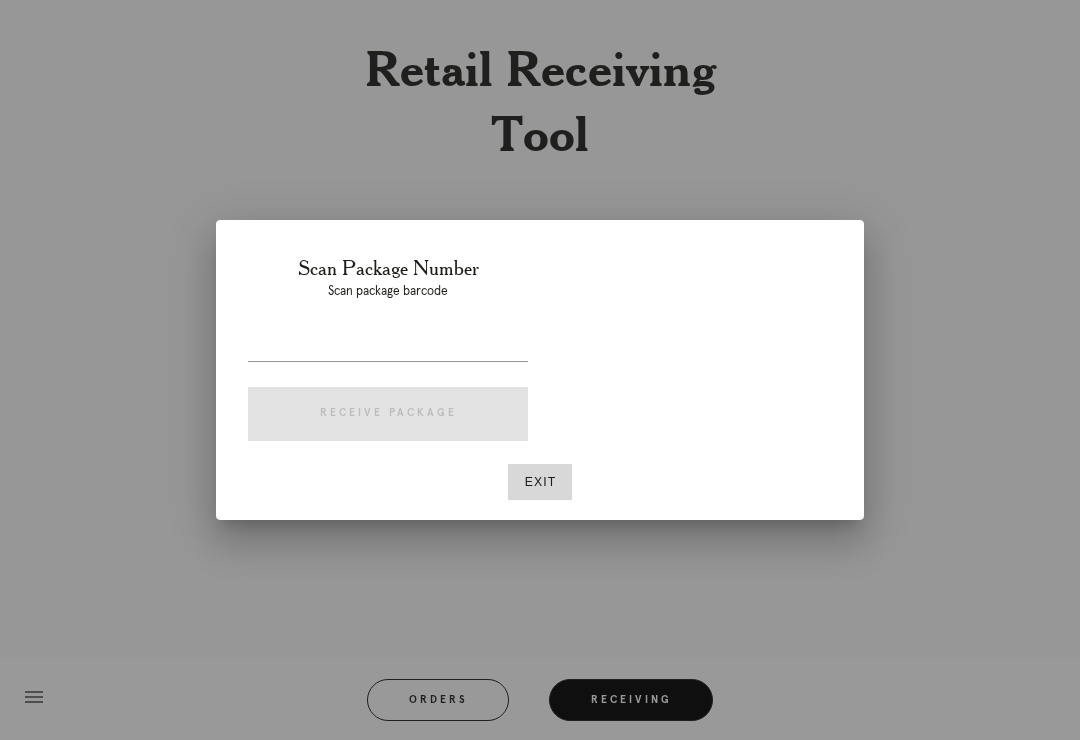 scroll, scrollTop: 0, scrollLeft: 0, axis: both 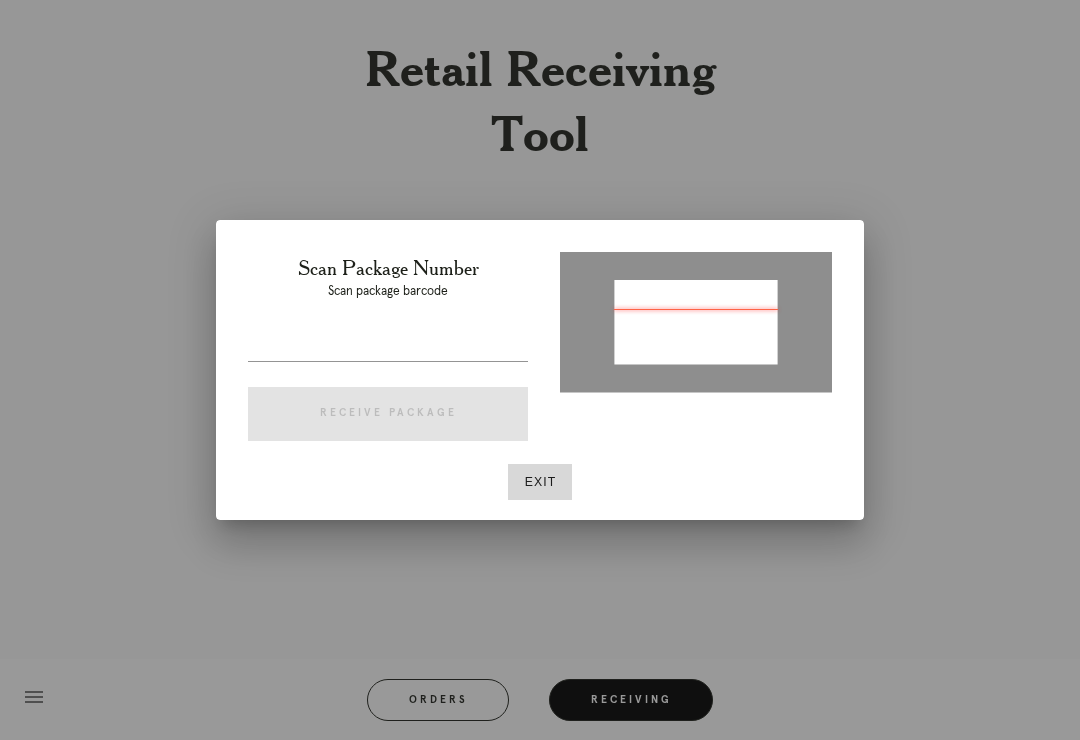 type on "P161311135779059" 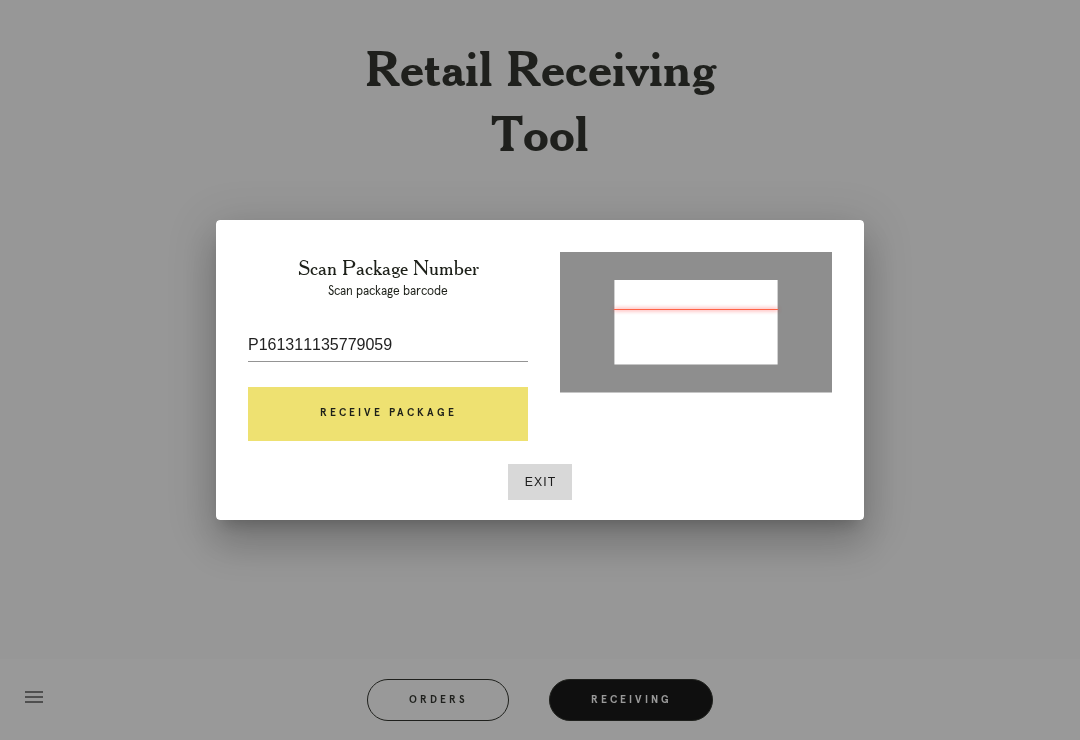 click on "Receive Package" at bounding box center (388, 414) 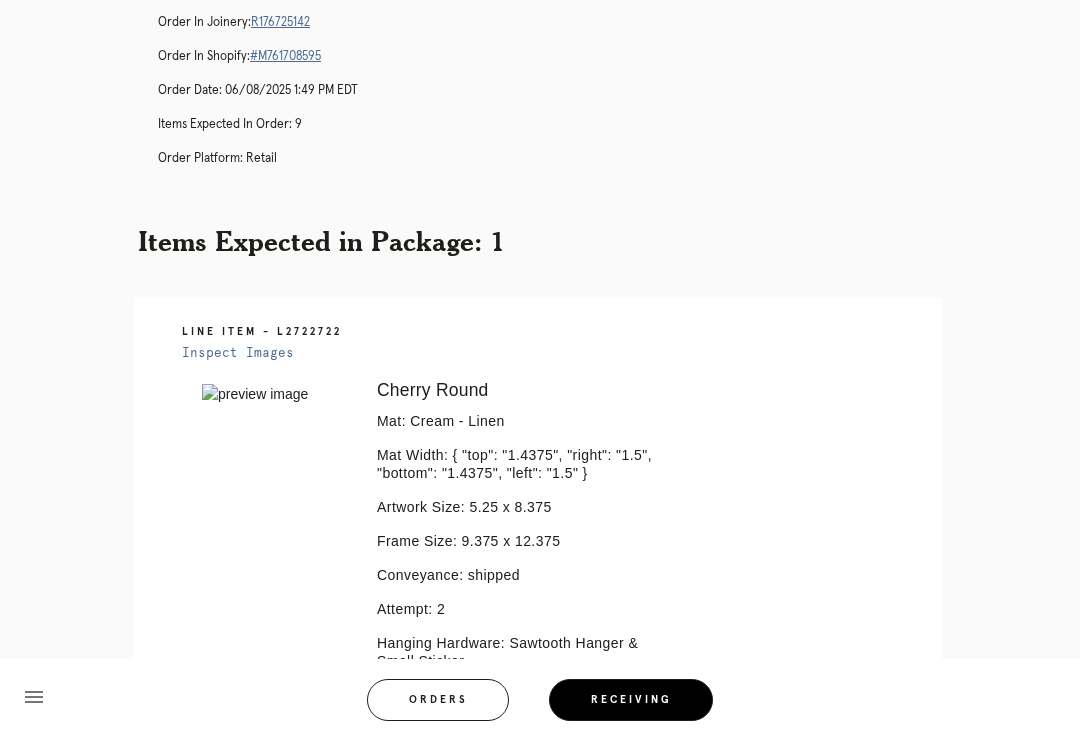 scroll, scrollTop: 208, scrollLeft: 0, axis: vertical 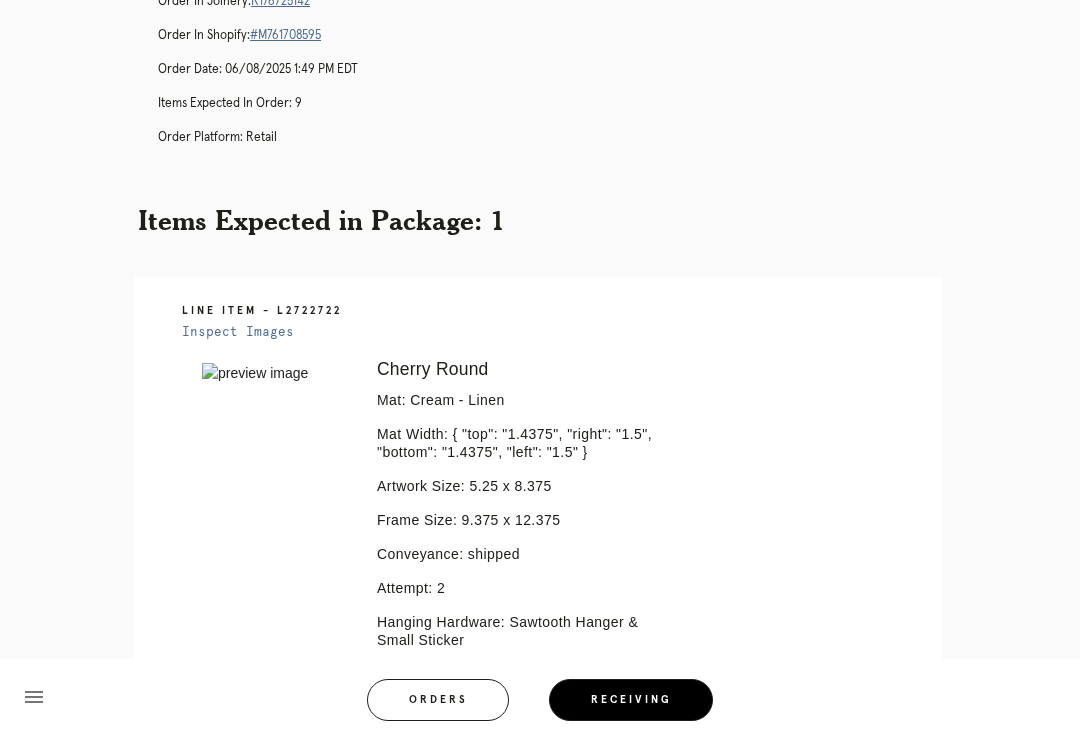 click on "Retail Receiving Tool   close   Package: P161311135779059   Customer: [FIRST] [LAST]
Order in Joinery:
R176725142
Order in Shopify:
#M761708595
Order Date:
06/08/2025  1:49 PM EDT
Items Expected in Order: 9   Order Platform: retail     Items Expected in Package:  1
Line Item - L2722722
Inspect Images
Error retreiving frame spec #9666544
Cherry Round
Mat: Cream - Linen
Mat Width: {
"top": "1.4375",
"right": "1.5",
"bottom": "1.4375",
"left": "1.5"
}
Artwork Size:
5.25
x
8.375
Frame Size:
9.375
x
12.375
Conveyance: shipped
Attempt: 2
Hanging Hardware: Sawtooth Hanger & Small Sticker
Return Instructions: Instructions from Retail Associate: Instructions from Customer Service:" at bounding box center (540, 661) 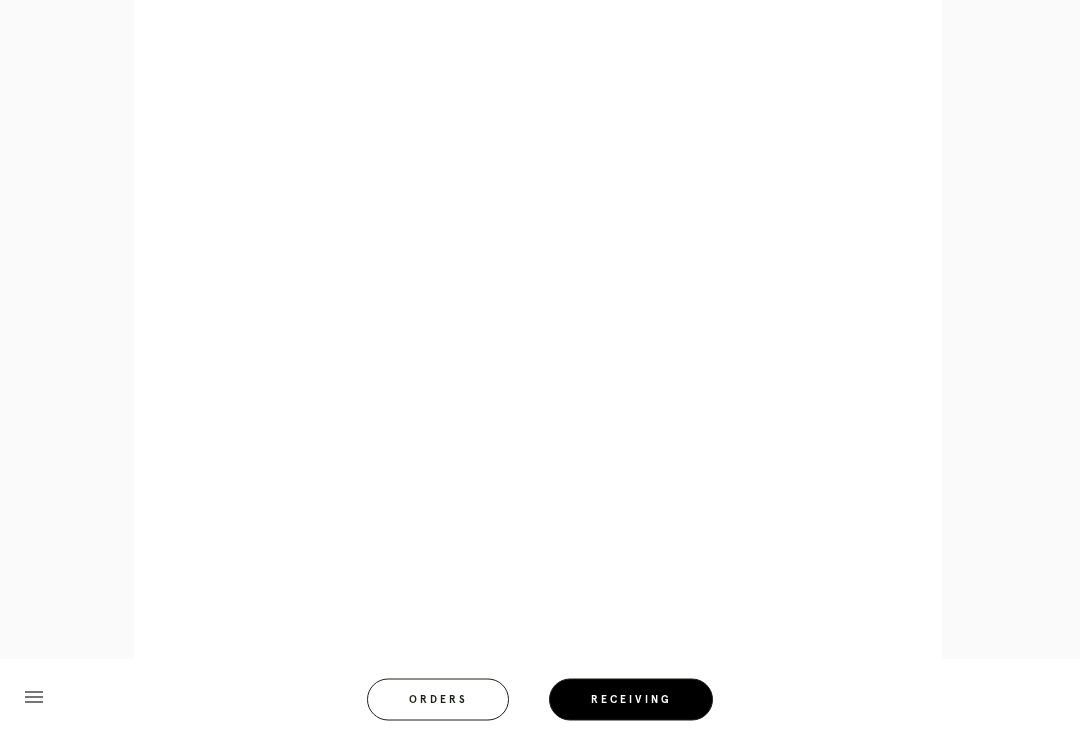 scroll, scrollTop: 1426, scrollLeft: 0, axis: vertical 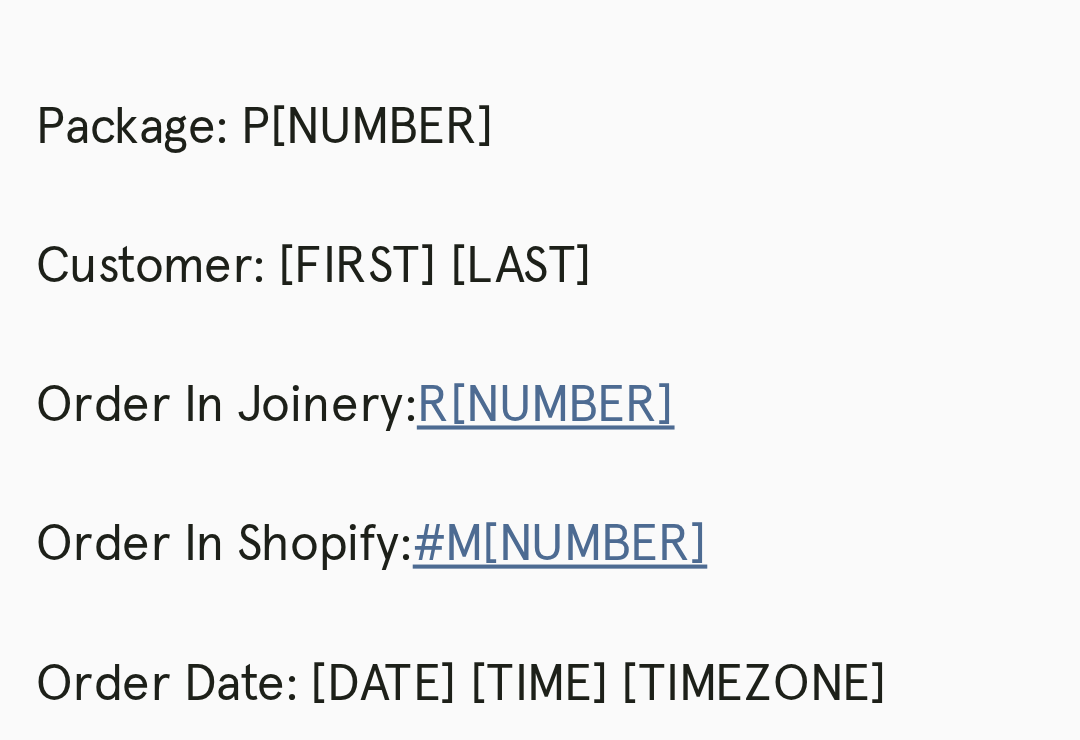 click on "R176725142" at bounding box center (282, 104) 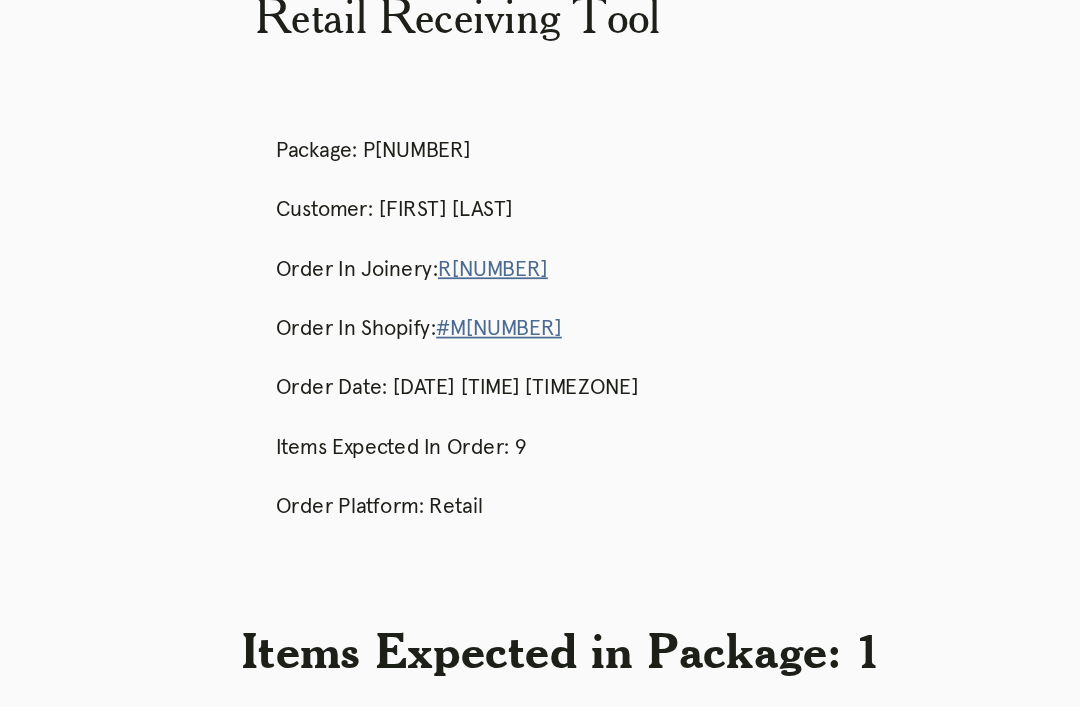 scroll, scrollTop: 0, scrollLeft: 0, axis: both 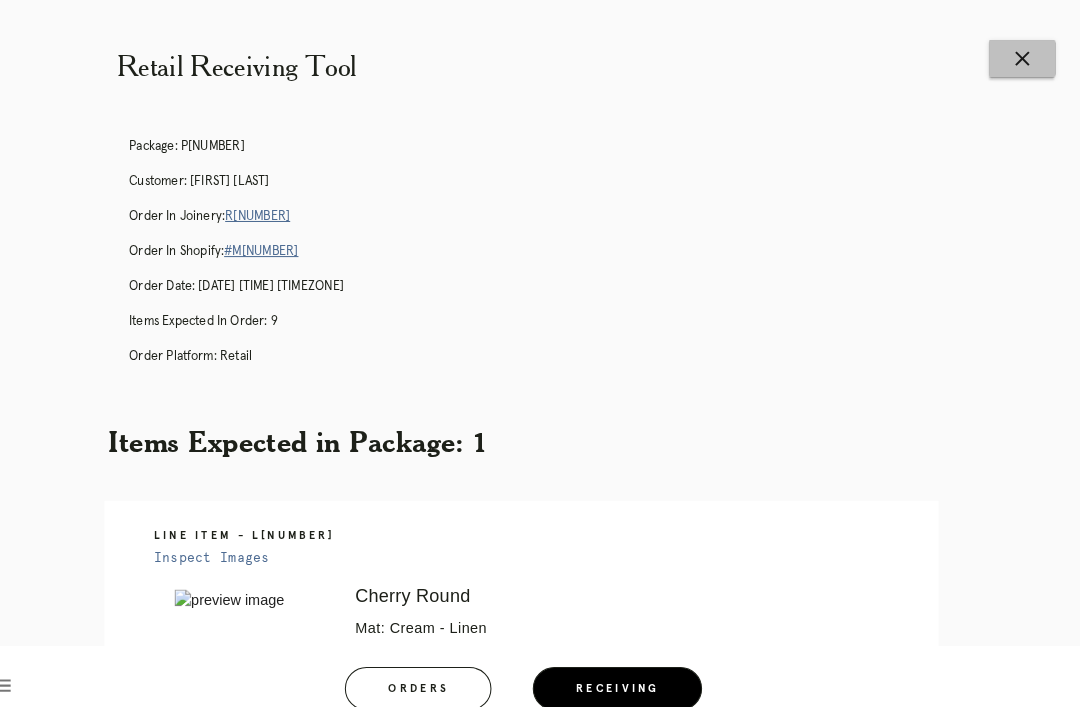 click on "close" at bounding box center (1023, 57) 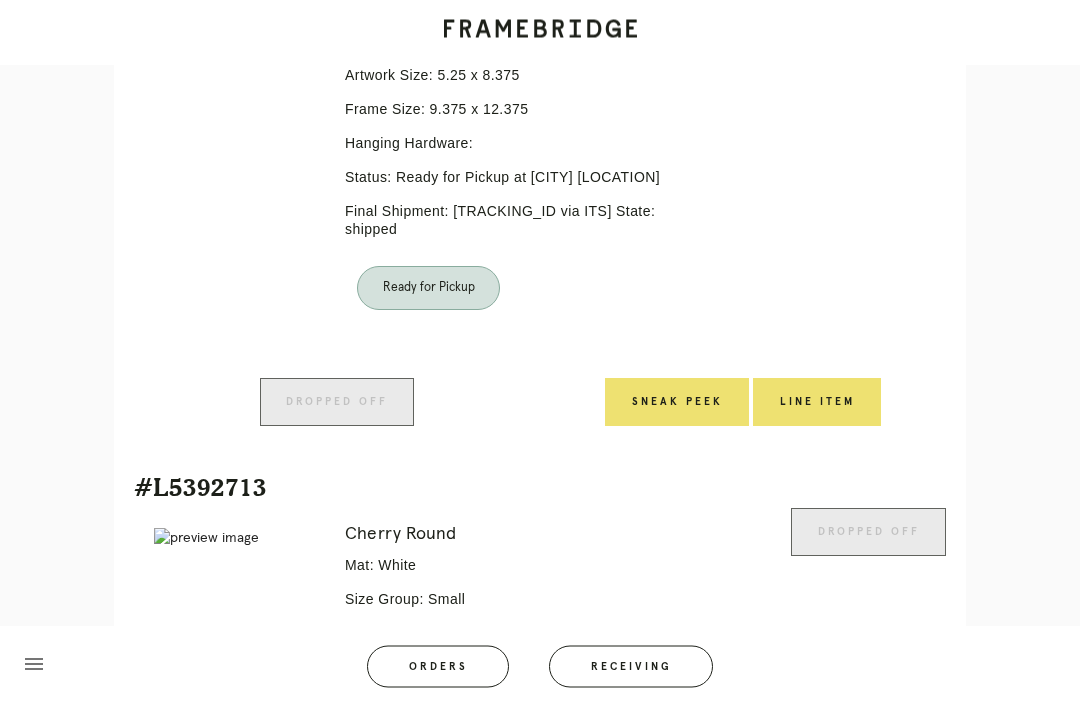 scroll, scrollTop: 1517, scrollLeft: 0, axis: vertical 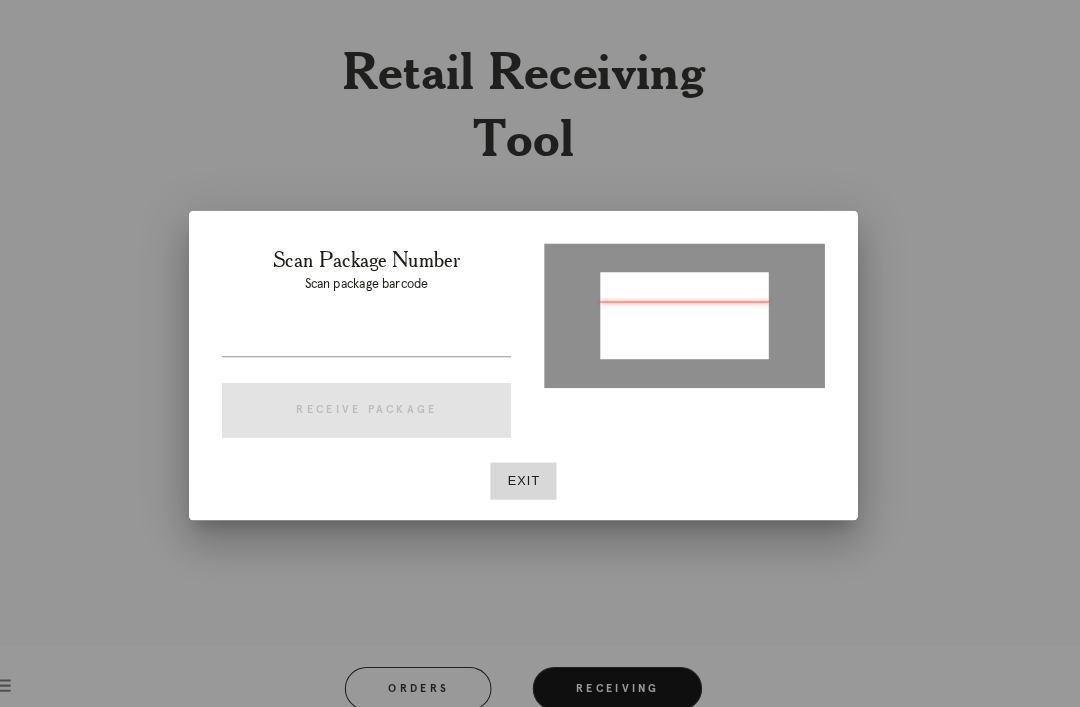type on "P139995990249000" 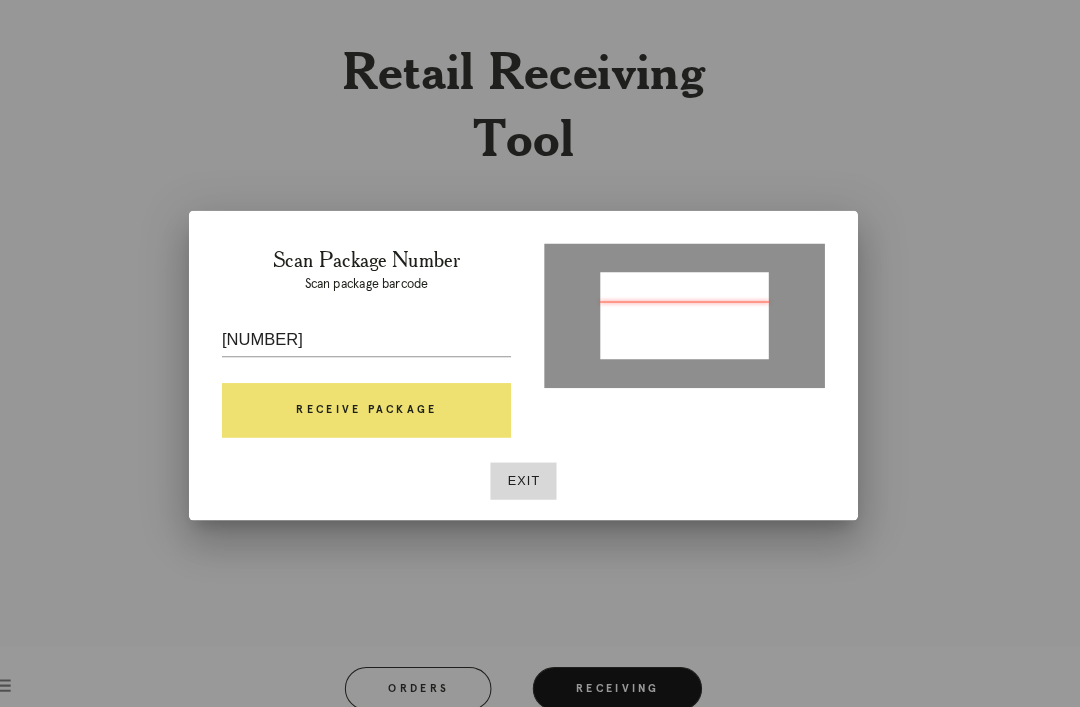click on "Receive Package" at bounding box center [388, 398] 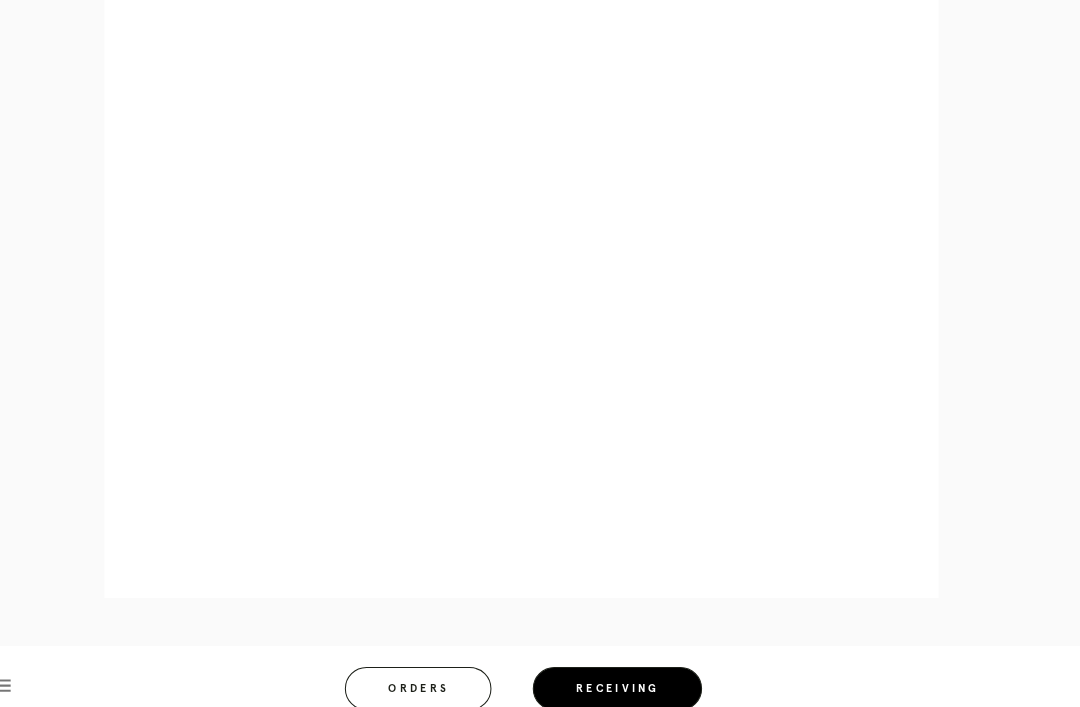 scroll, scrollTop: 916, scrollLeft: 0, axis: vertical 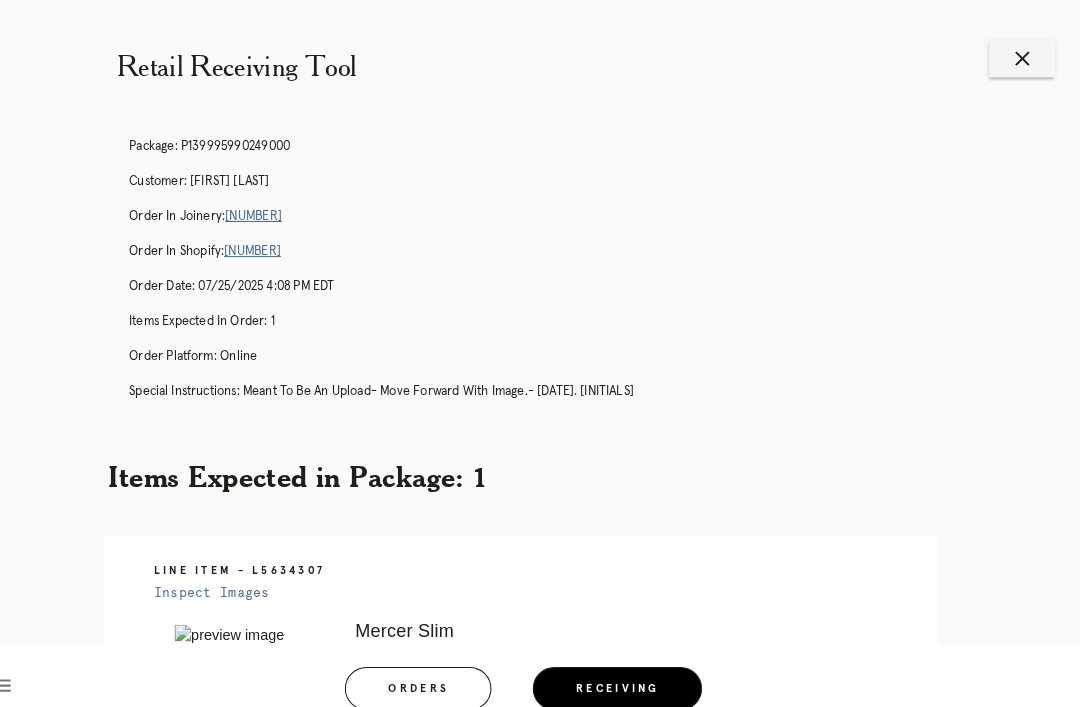 click on "close" at bounding box center (1023, 57) 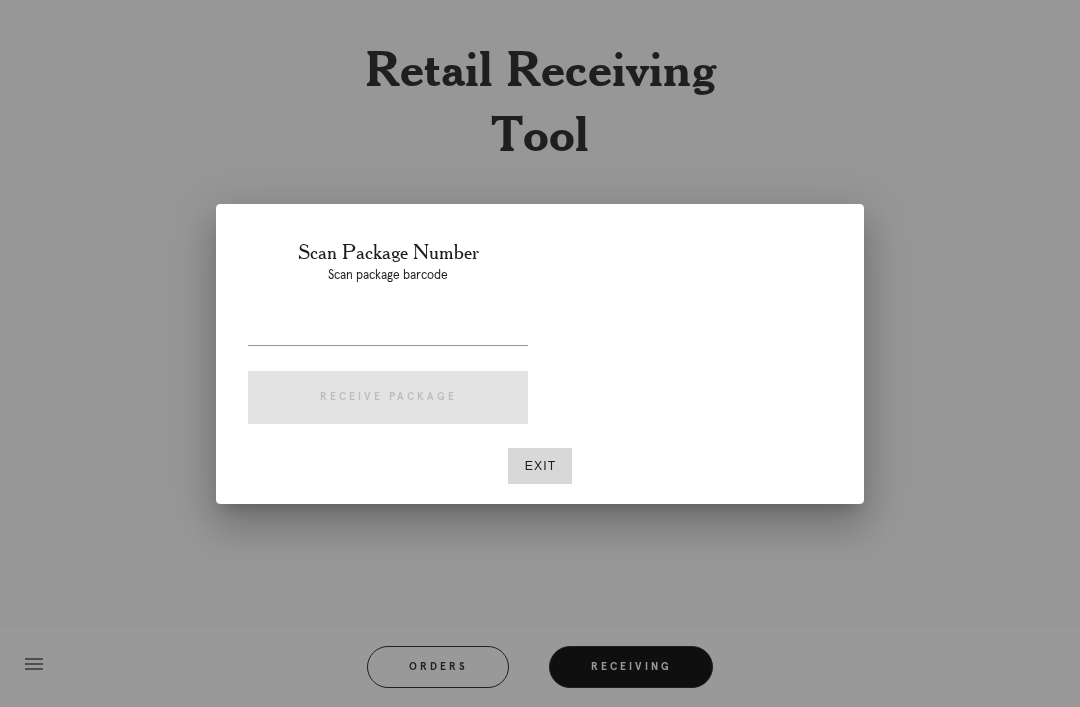 scroll, scrollTop: 0, scrollLeft: 33, axis: horizontal 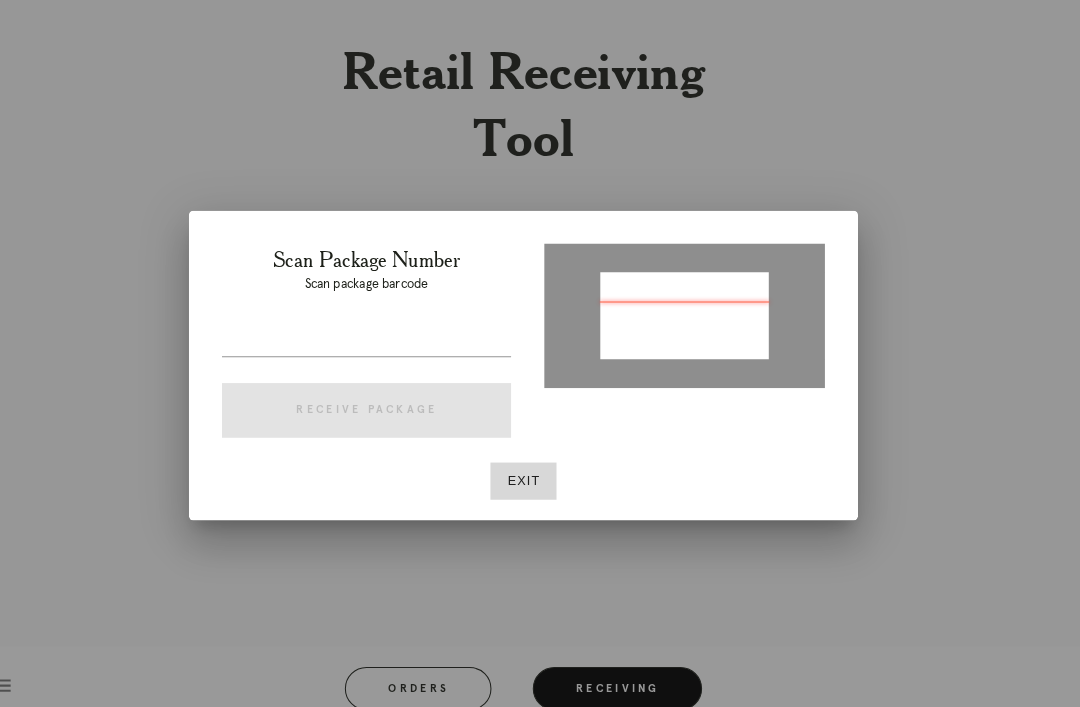 type on "[PRODUCT_ID]" 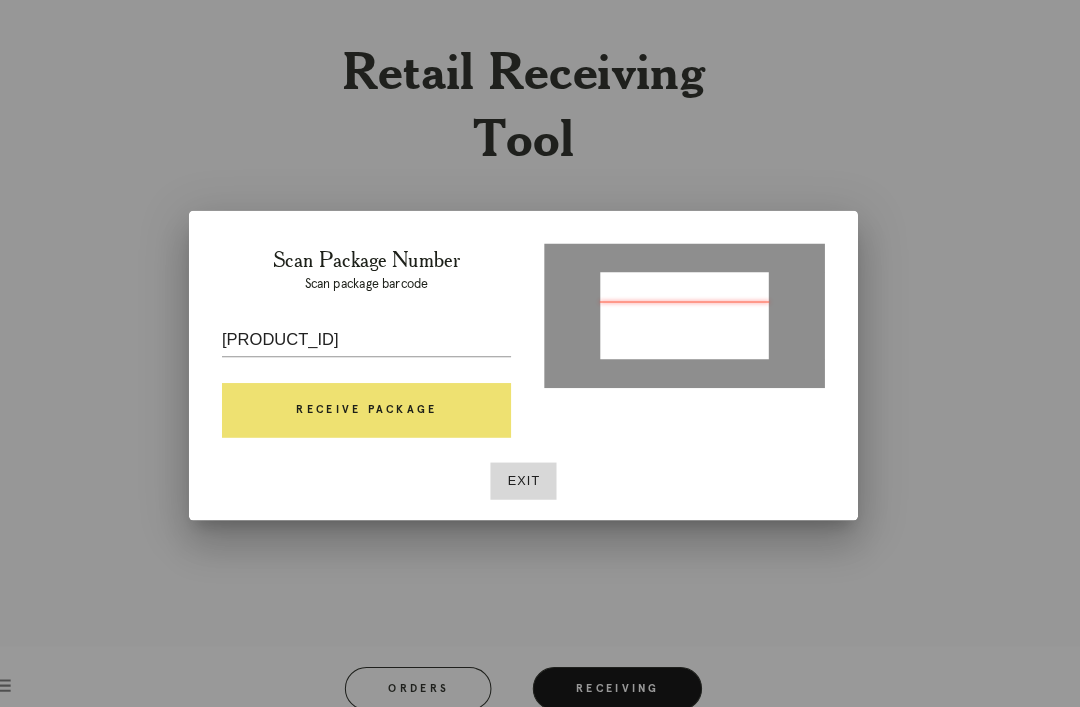 click on "Receive Package" at bounding box center [388, 398] 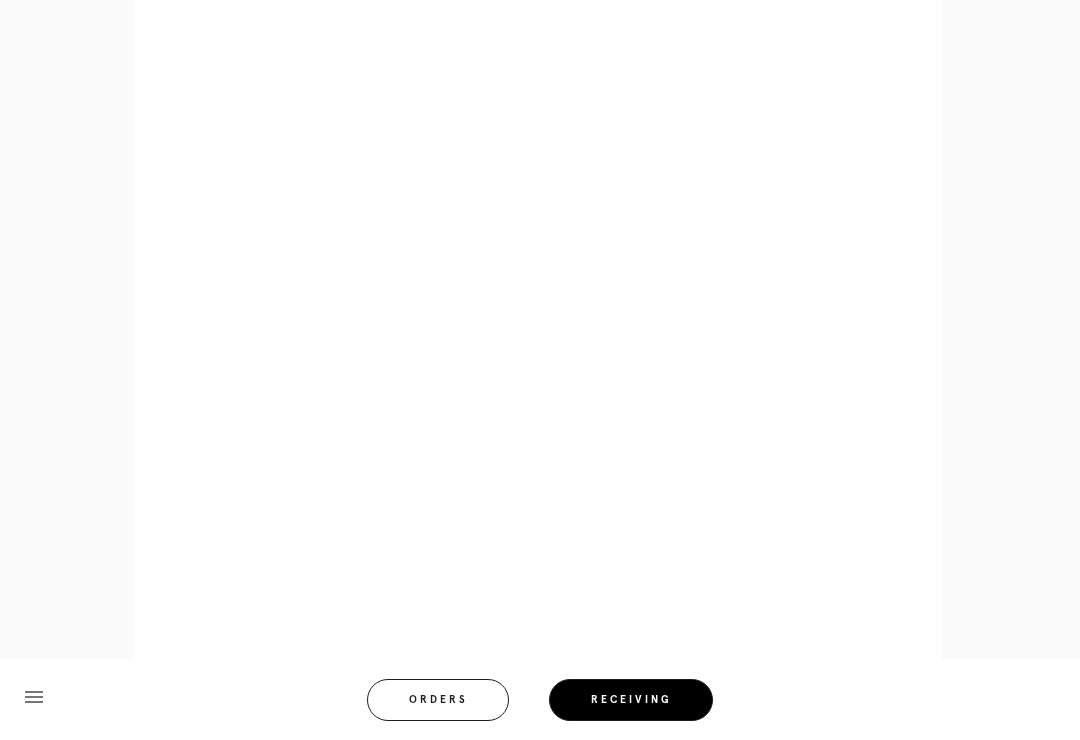 scroll, scrollTop: 998, scrollLeft: 0, axis: vertical 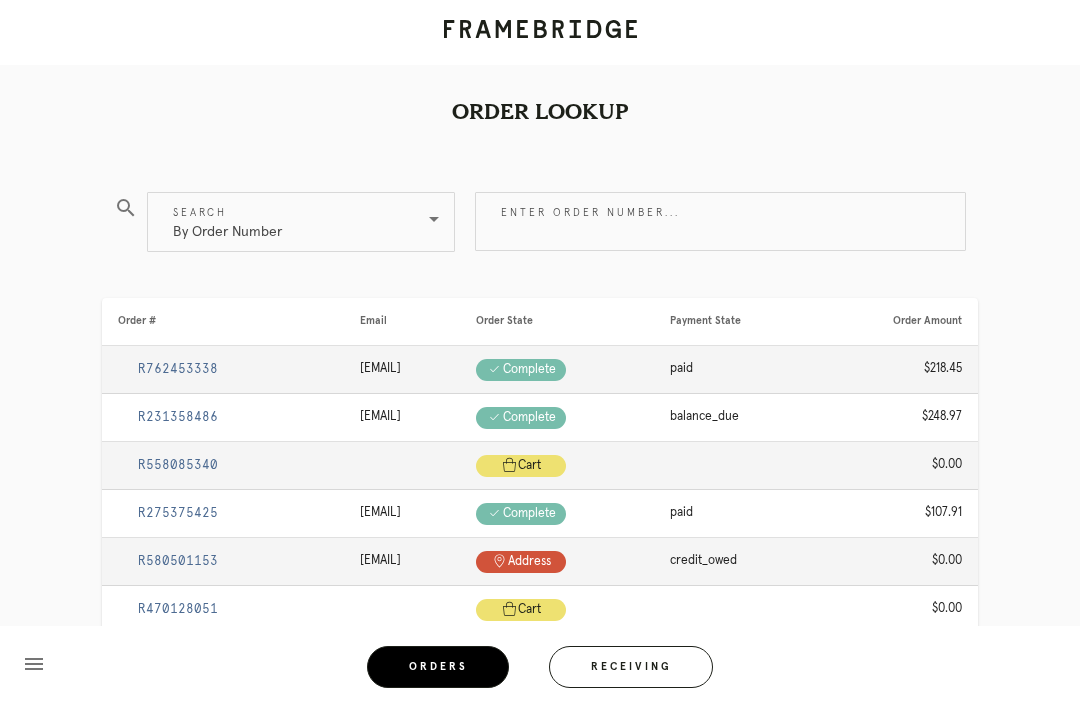 click on "Receiving" at bounding box center (631, 667) 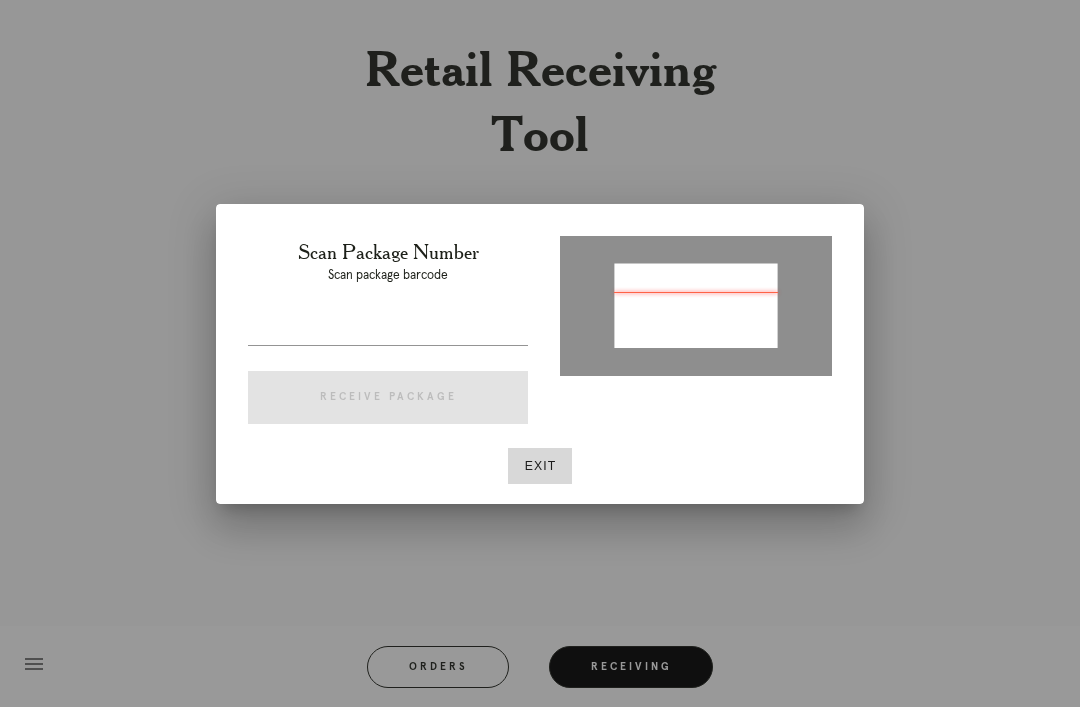 type on "P882479036502437" 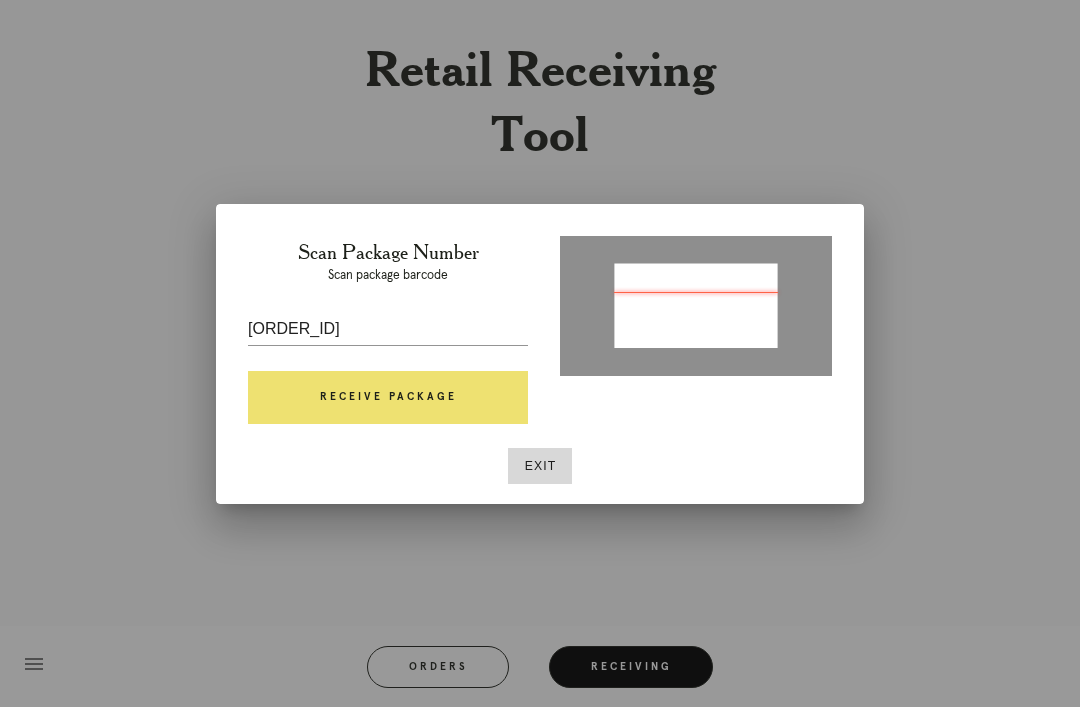 click on "Receive Package" at bounding box center (388, 398) 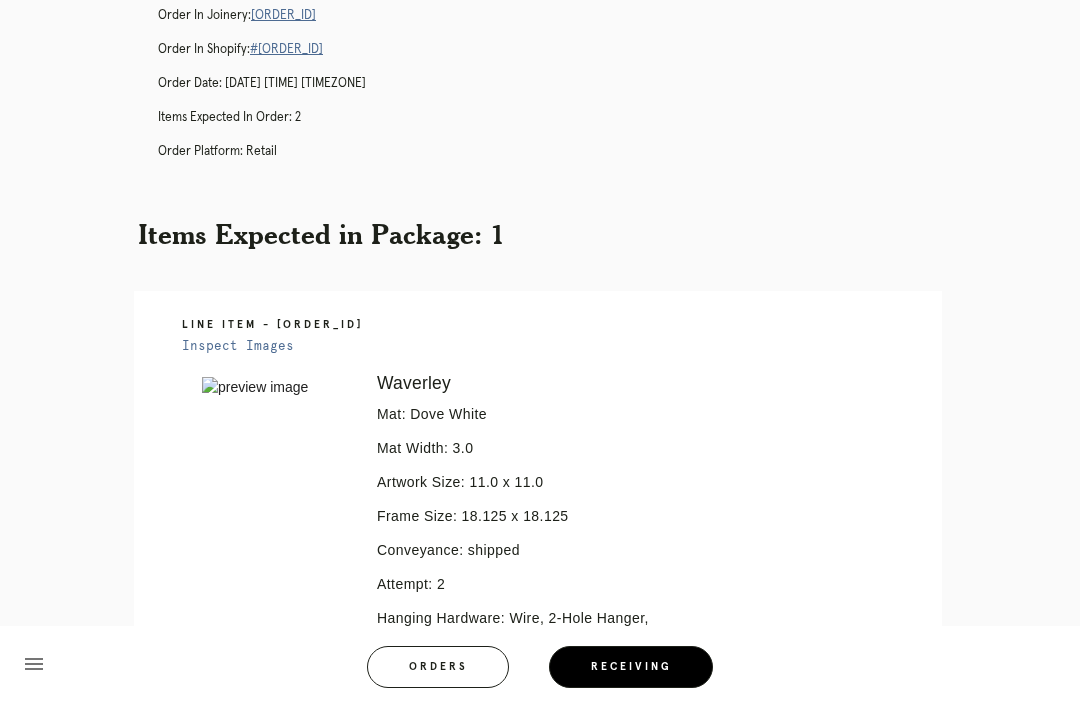 scroll, scrollTop: 0, scrollLeft: 0, axis: both 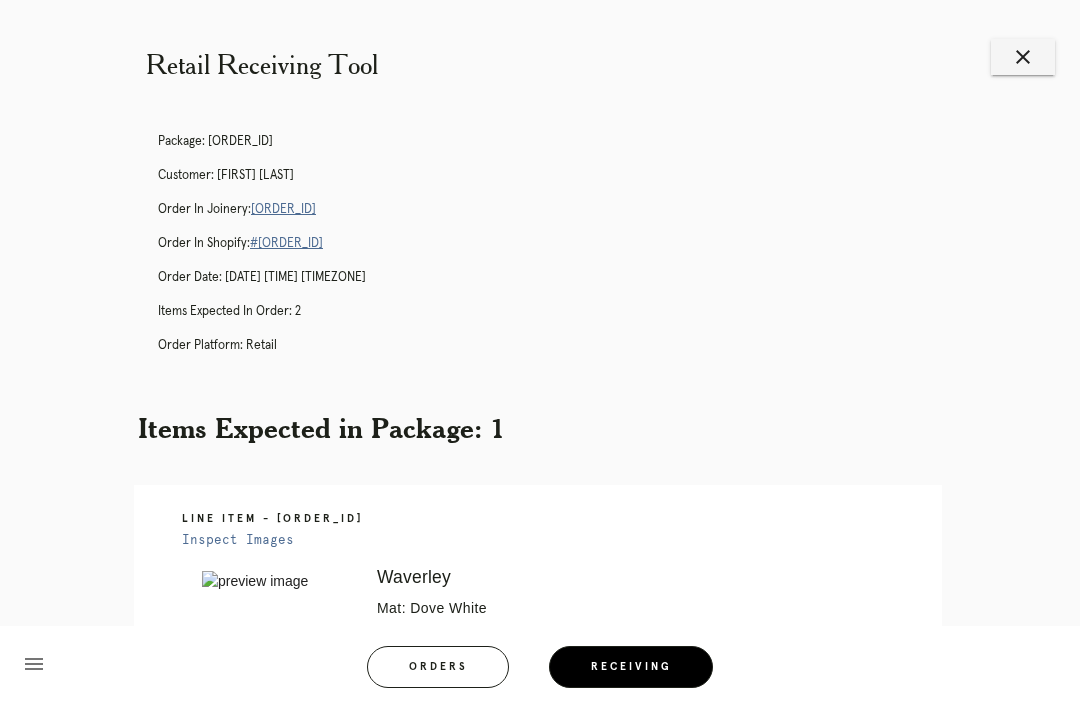 click on "R742724587" at bounding box center [283, 209] 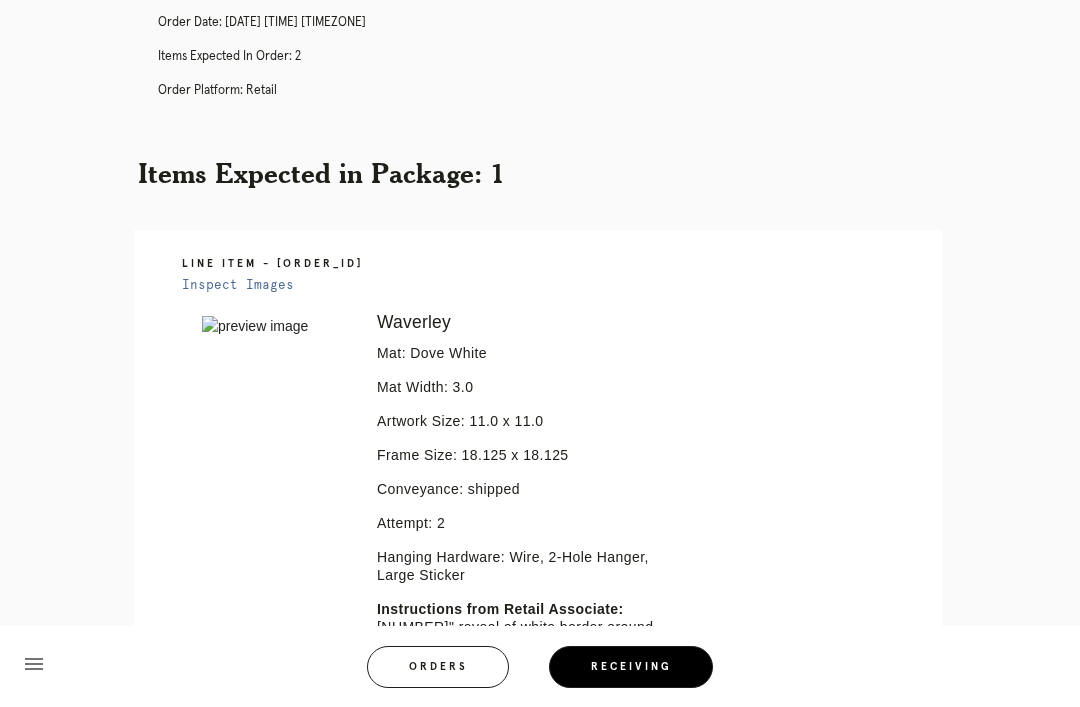 scroll, scrollTop: 0, scrollLeft: 0, axis: both 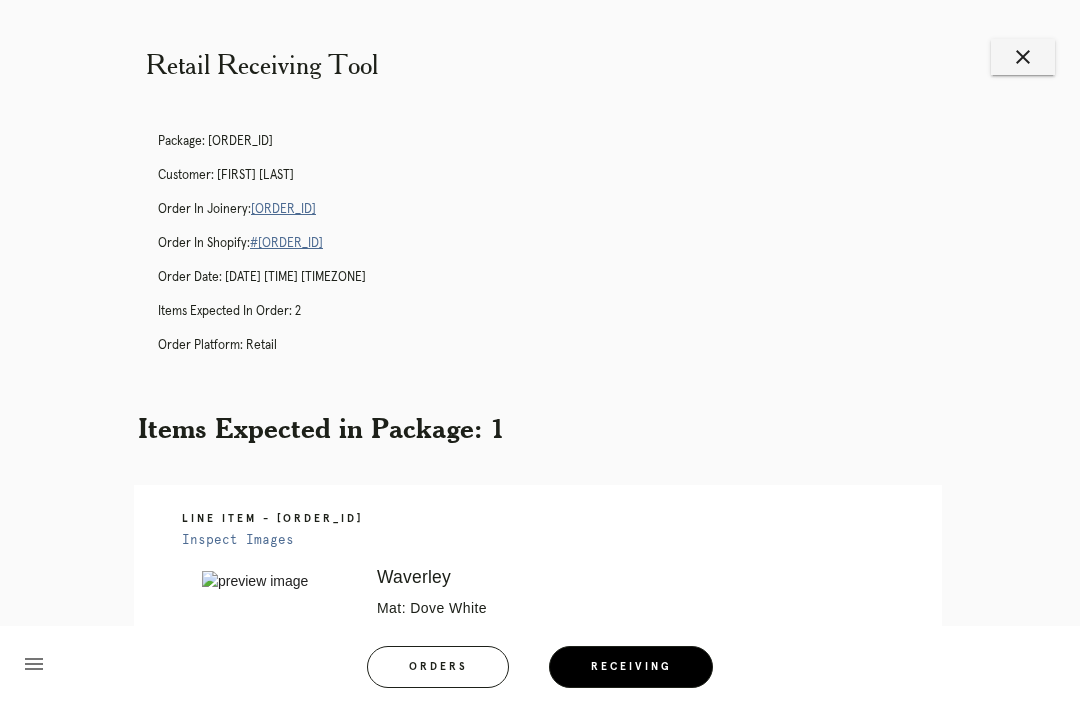 click on "R742724587" at bounding box center [283, 209] 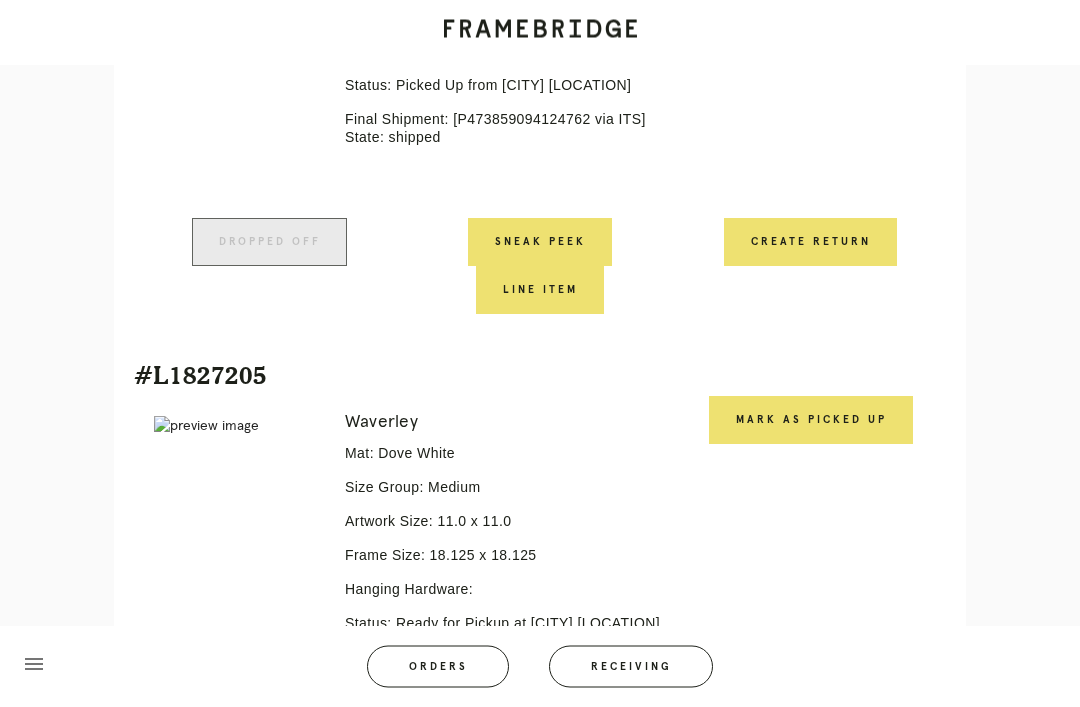 scroll, scrollTop: 849, scrollLeft: 0, axis: vertical 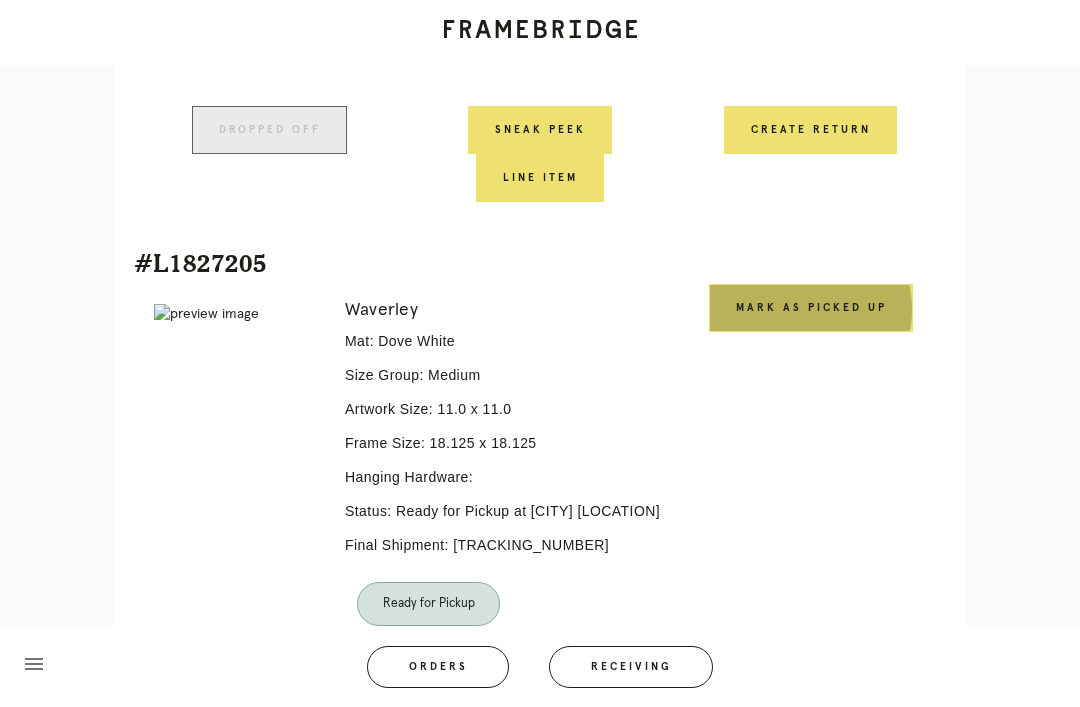 click on "Mark as Picked Up" at bounding box center [811, 308] 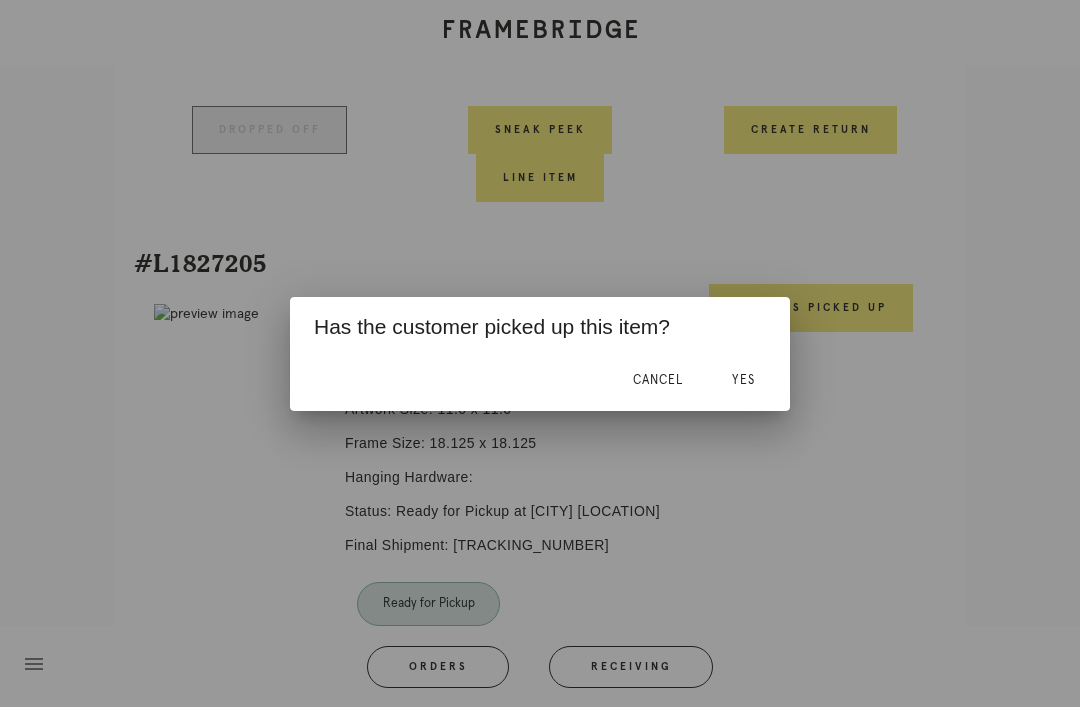 click on "Yes" at bounding box center [743, 381] 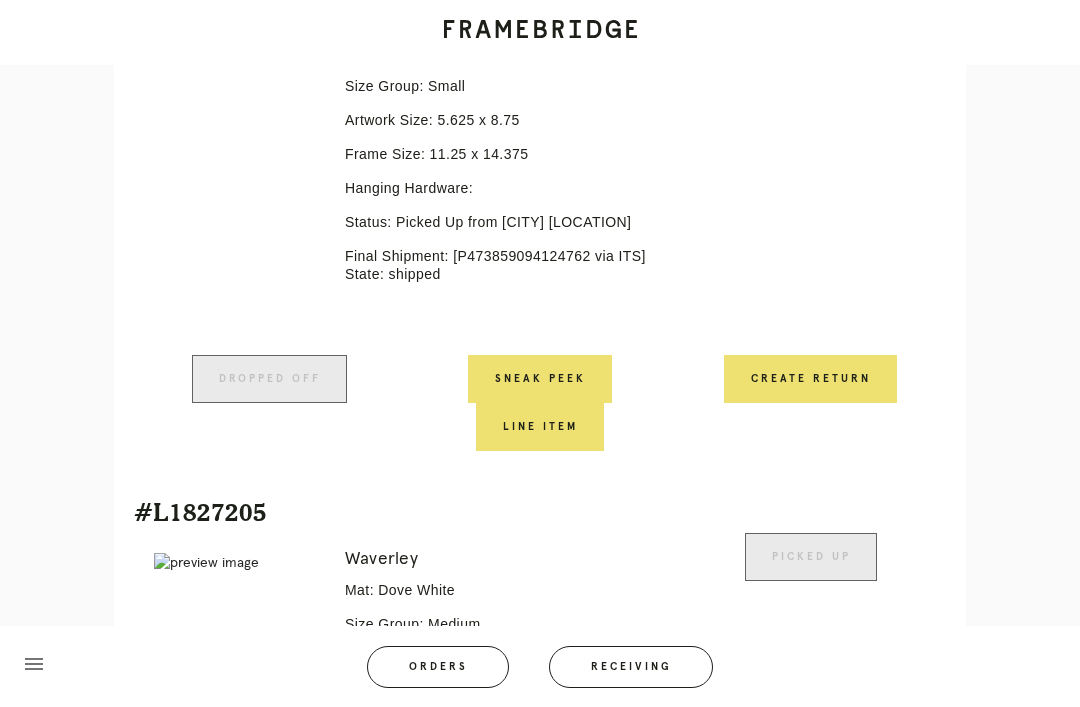 scroll, scrollTop: 574, scrollLeft: 0, axis: vertical 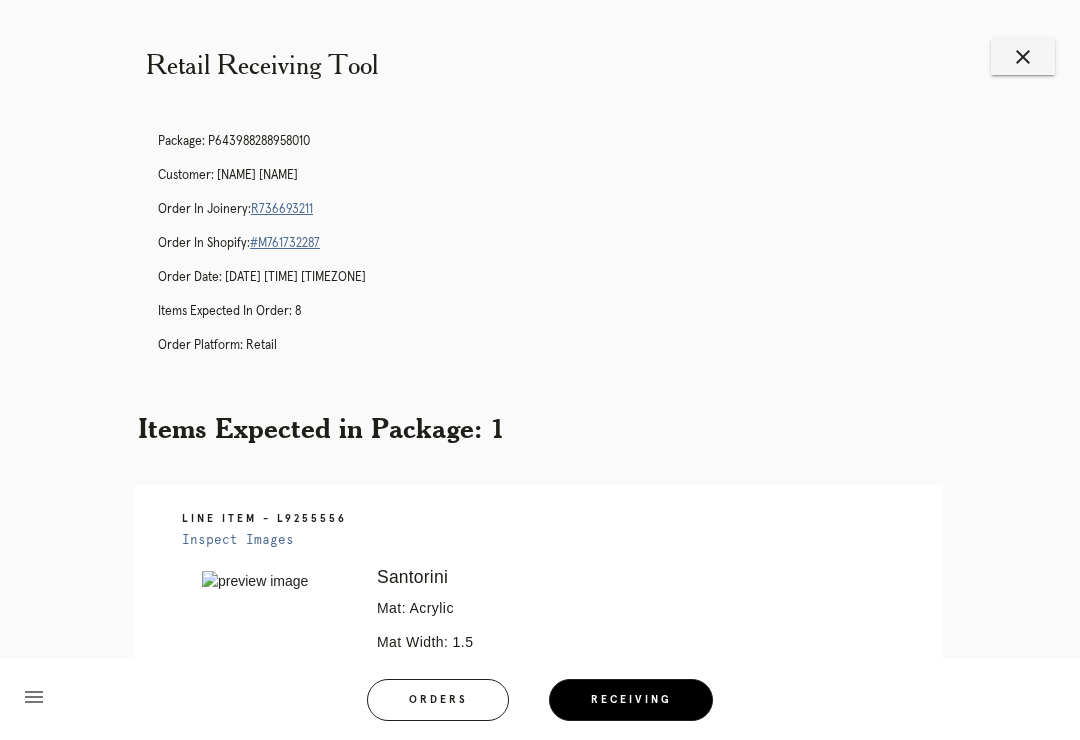 click on "R736693211" at bounding box center (282, 209) 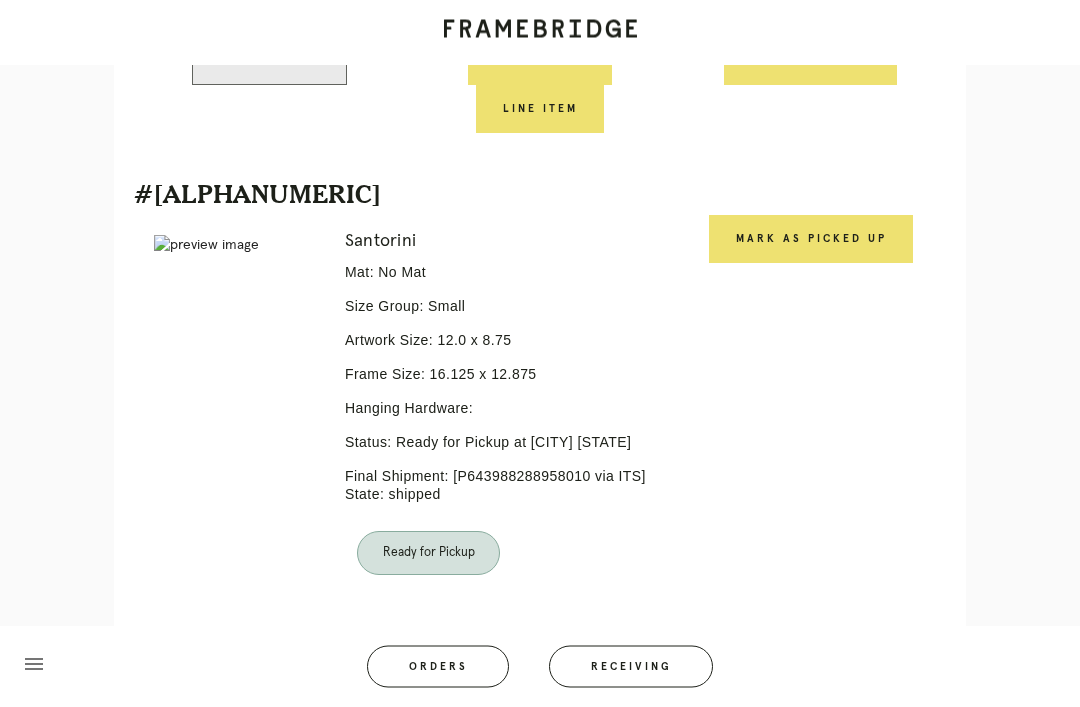 scroll, scrollTop: 1472, scrollLeft: 0, axis: vertical 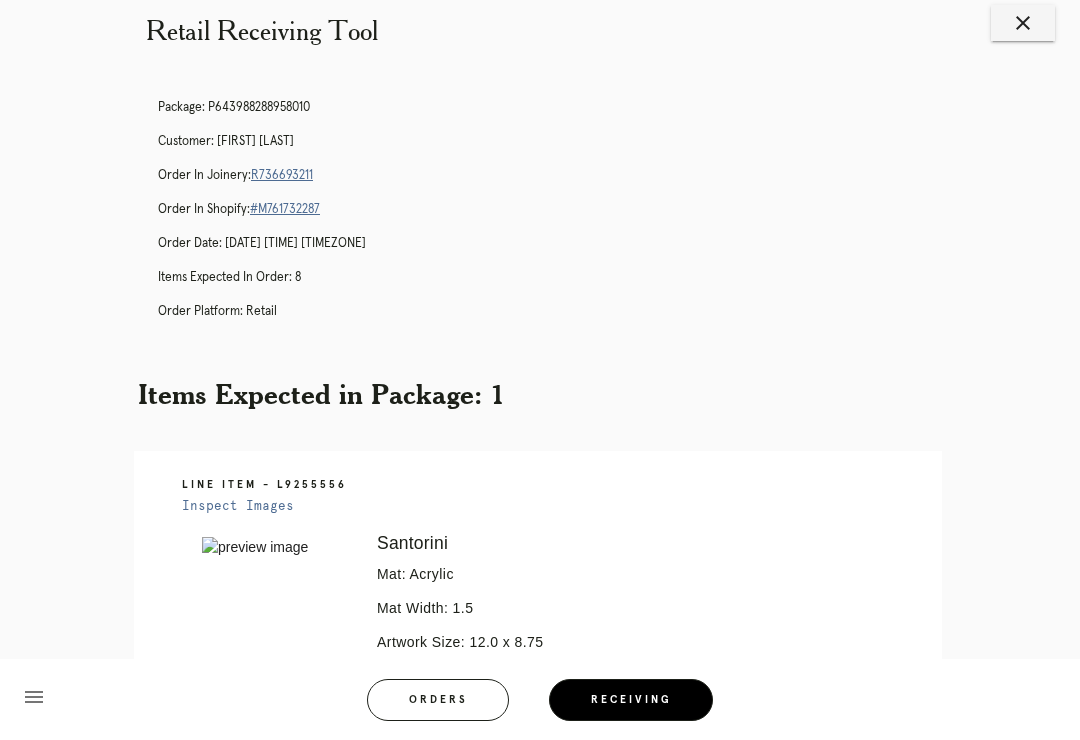 click on "Retail Receiving Tool   close   Package: P643988288958010   Customer: Katherine Connolly
Order in Joinery:
R736693211
Order in Shopify:
#M761732287
Order Date:
07/14/2025  3:08 PM EDT
Items Expected in Order: 8   Order Platform: retail     Items Expected in Package:  1
Line Item - L9255556
Inspect Images
Error retreiving frame spec #9730885
Santorini
Mat: Acrylic
Mat Width: 1.5
Artwork Size:
12.0
x
8.75
Frame Size:
16.125
x
12.875
Conveyance: shipped
Hanging Hardware: Wire, 2-Hole Hanger, Large Sticker
Instructions from Customer Service:
PRO NOTE: we have permission to float mount instead of clear float SS 7/23/25
Instructions from Retail Associate:" at bounding box center [540, 582] 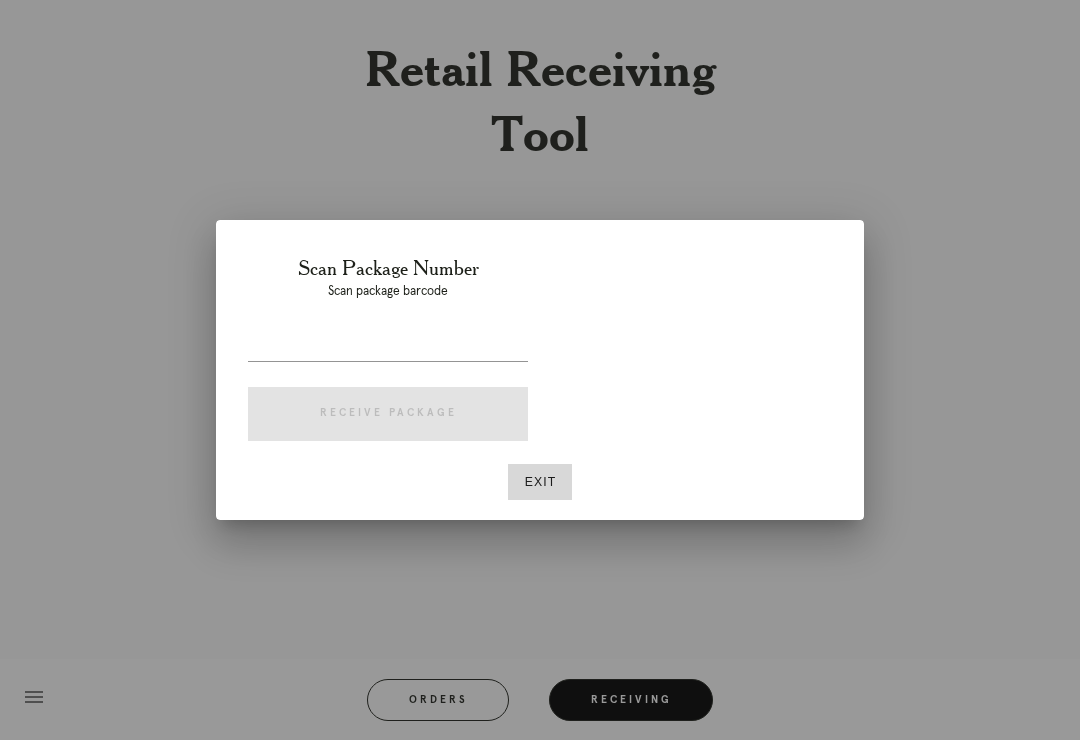 scroll, scrollTop: 31, scrollLeft: 0, axis: vertical 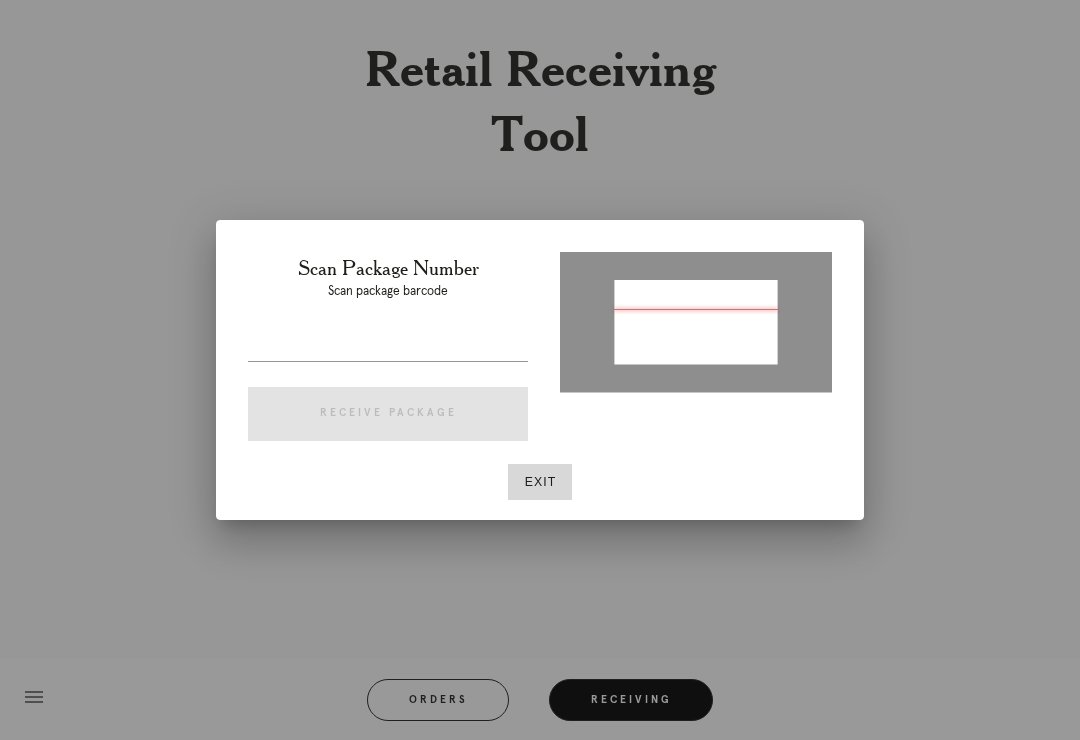 type on "P592821081121448" 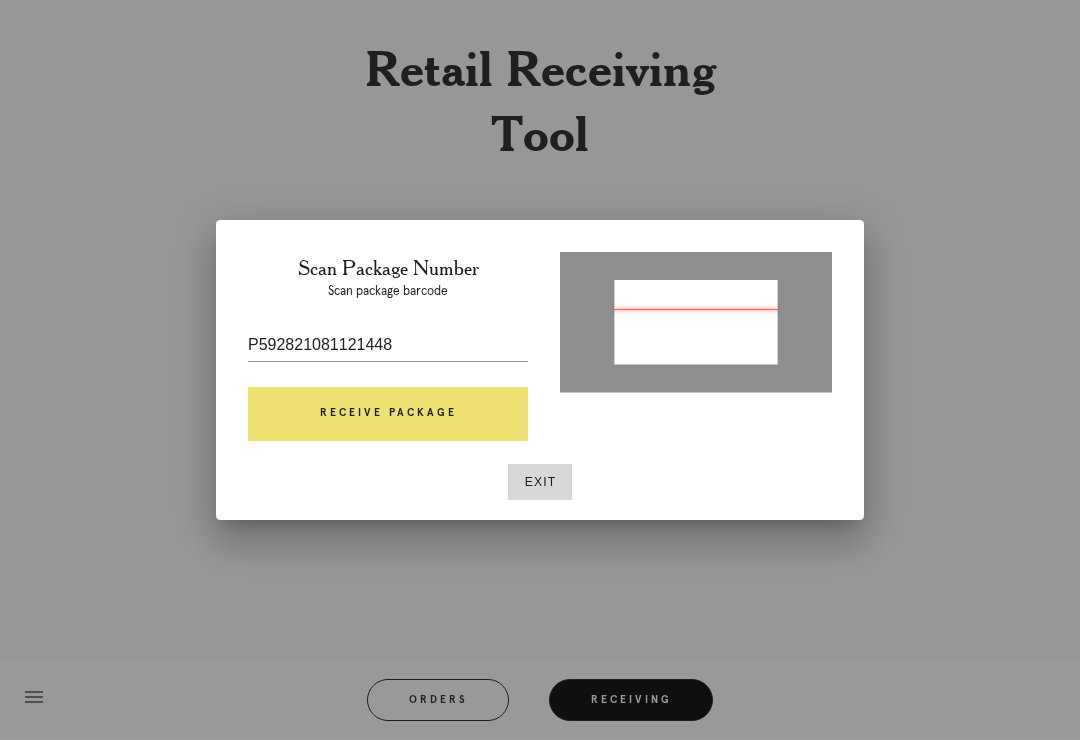 click on "Receive Package" at bounding box center (388, 414) 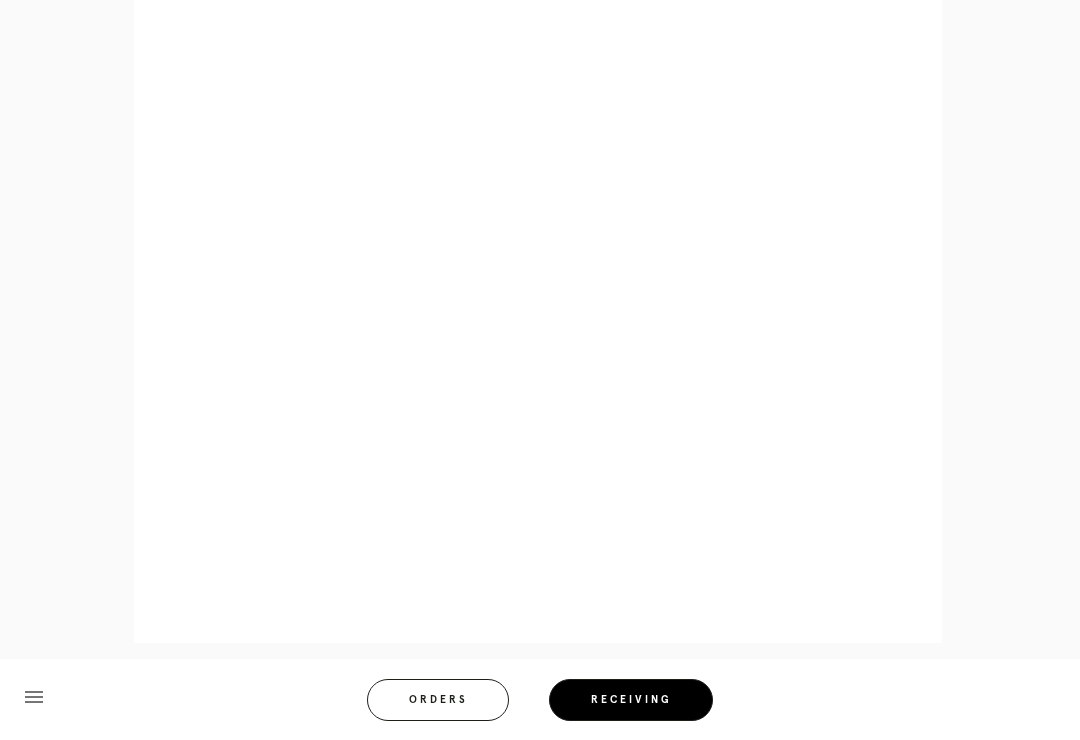 scroll, scrollTop: 980, scrollLeft: 0, axis: vertical 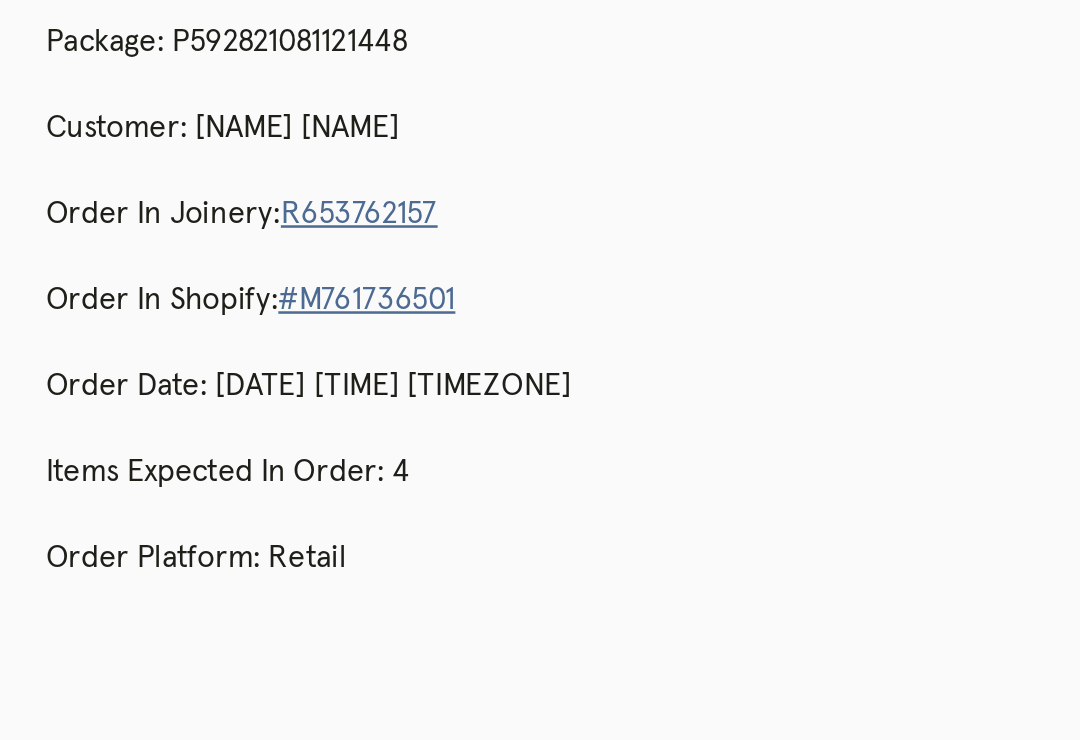 click on "R653762157" at bounding box center [282, 209] 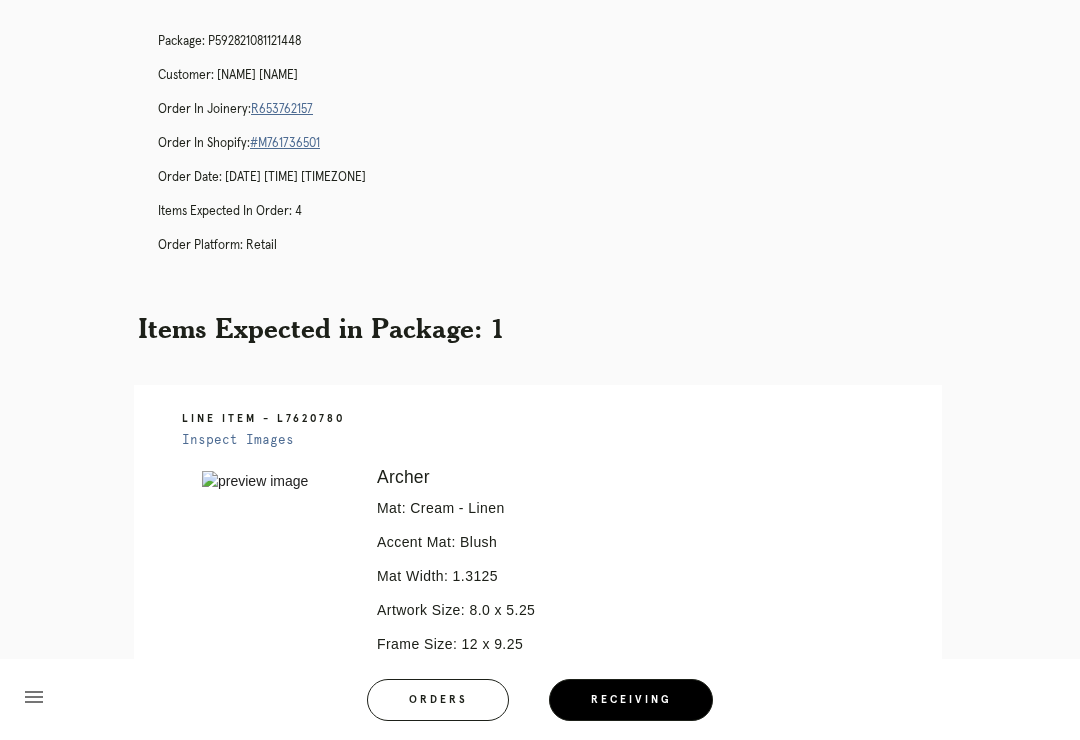 scroll, scrollTop: 30, scrollLeft: 0, axis: vertical 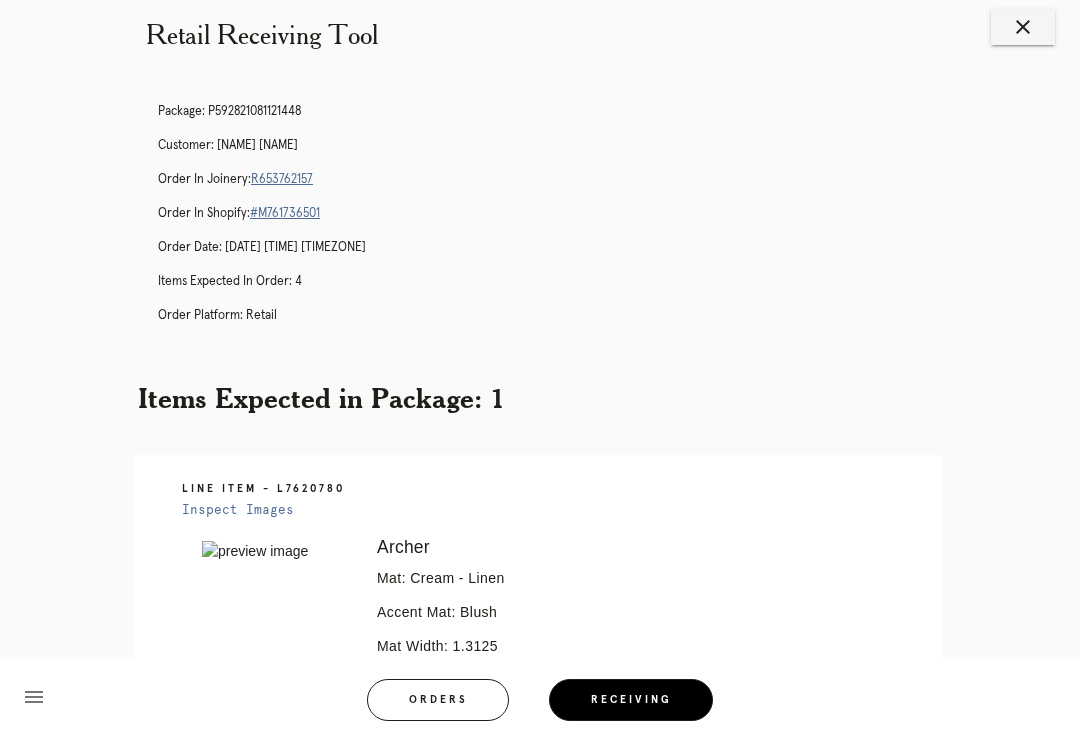 click on "close" at bounding box center (1023, 27) 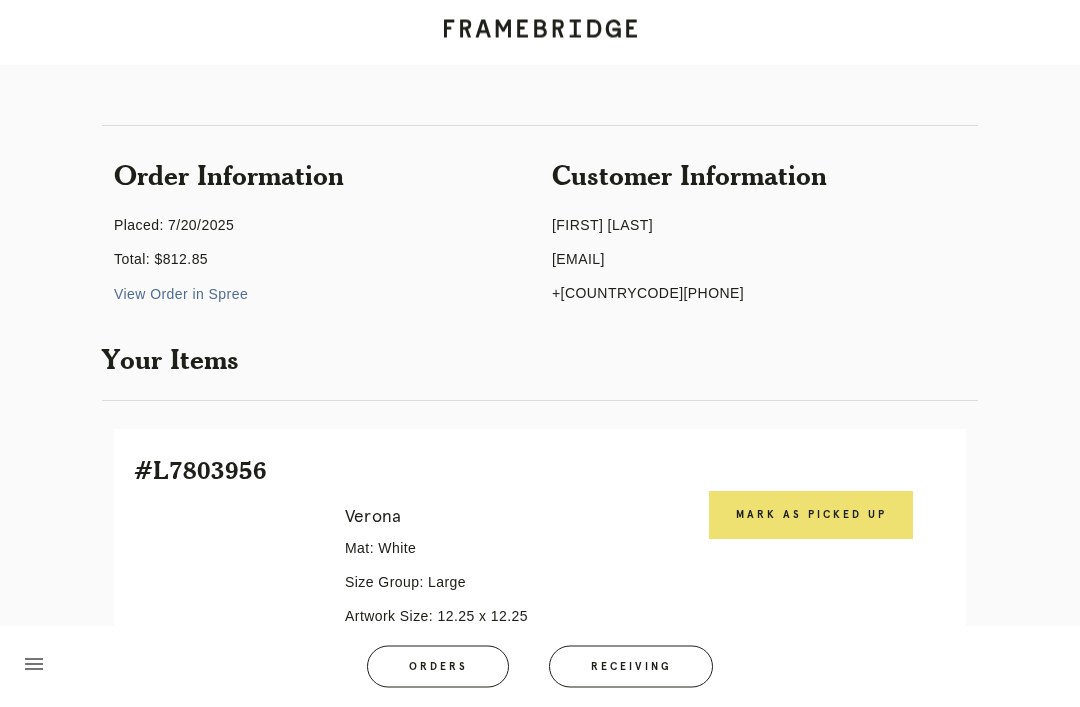 scroll, scrollTop: 0, scrollLeft: 0, axis: both 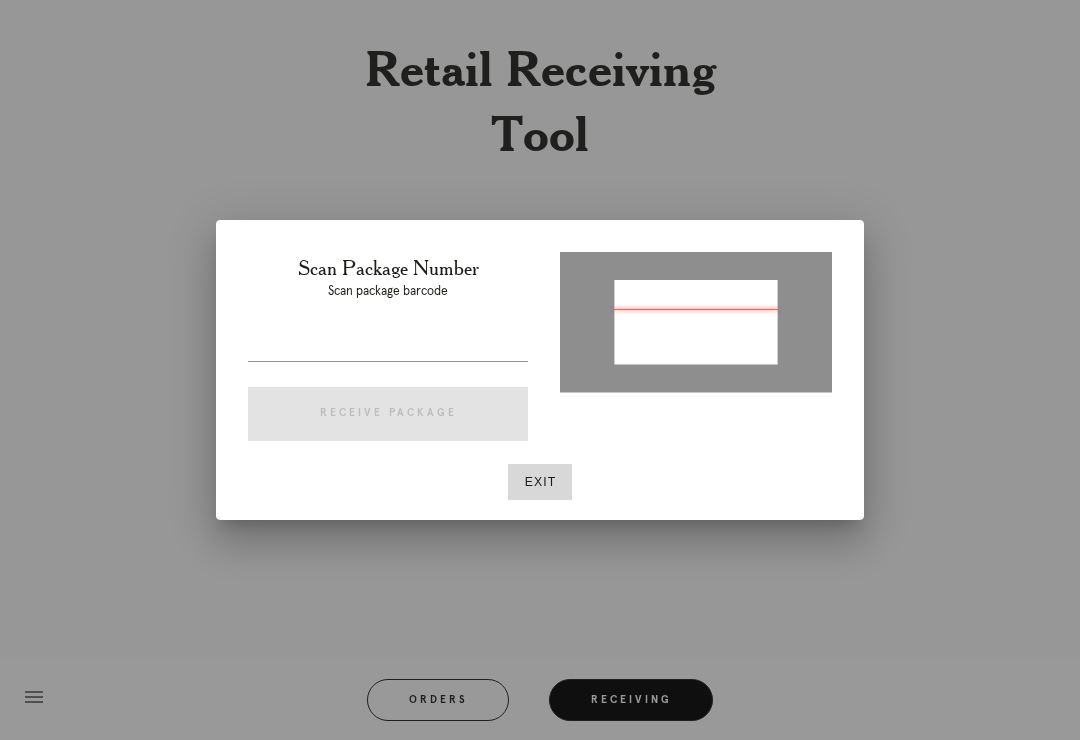 type on "[NUMBER]" 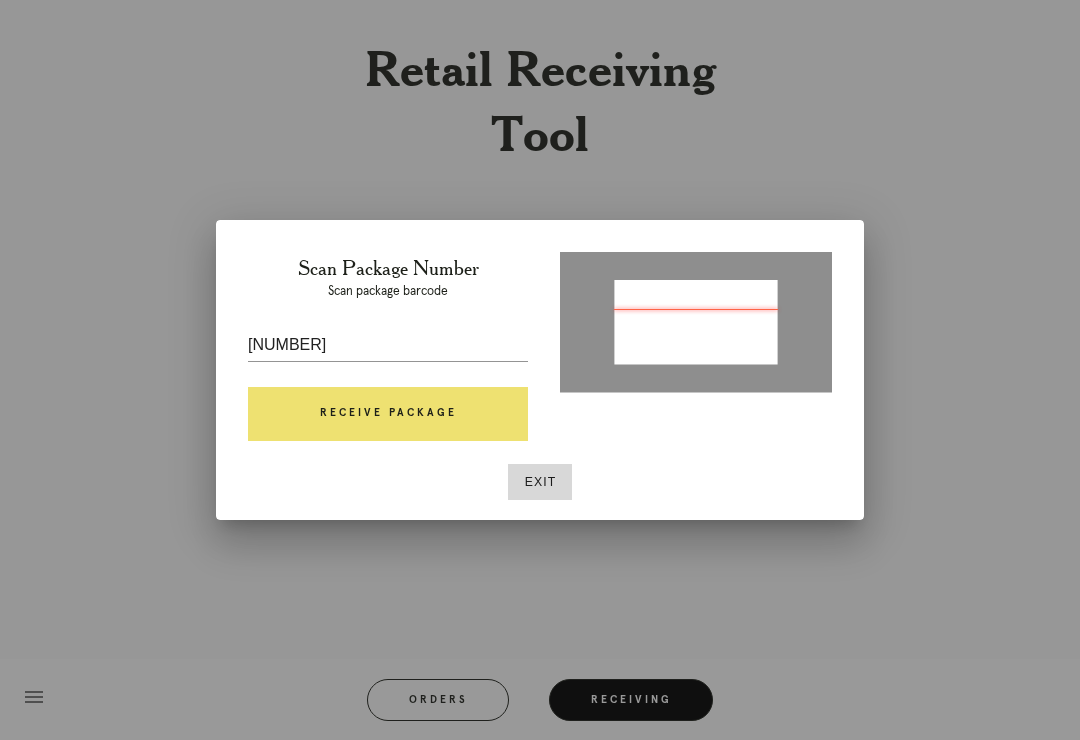 click on "Receive Package" at bounding box center (388, 414) 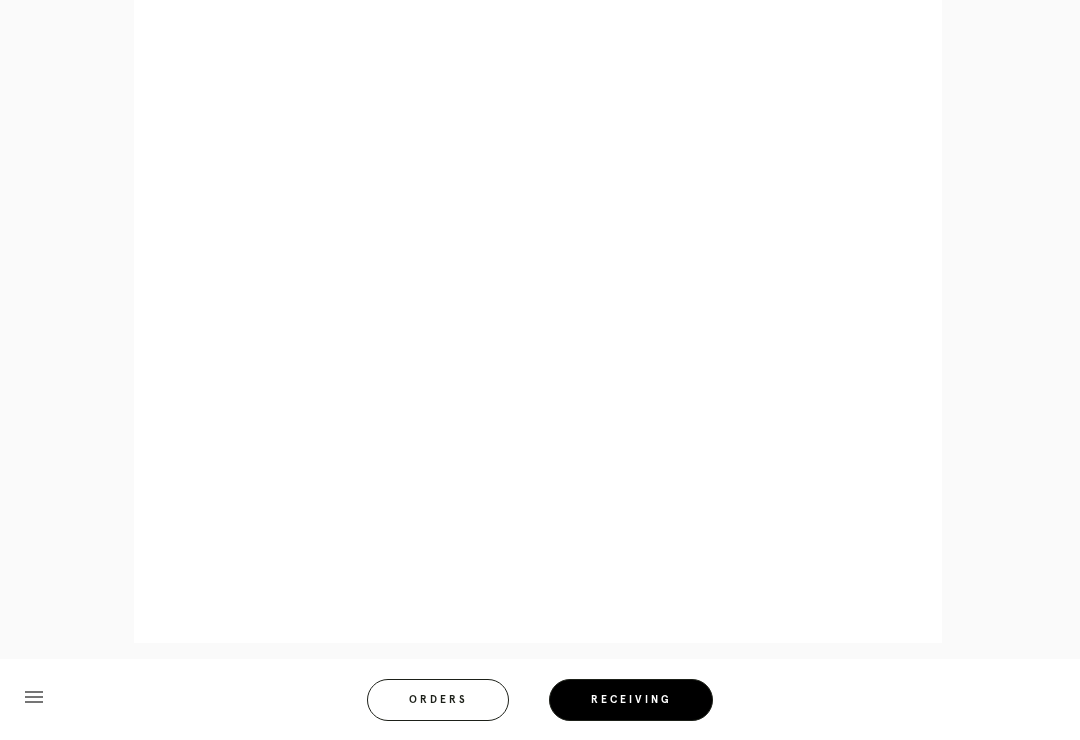 scroll, scrollTop: 1014, scrollLeft: 0, axis: vertical 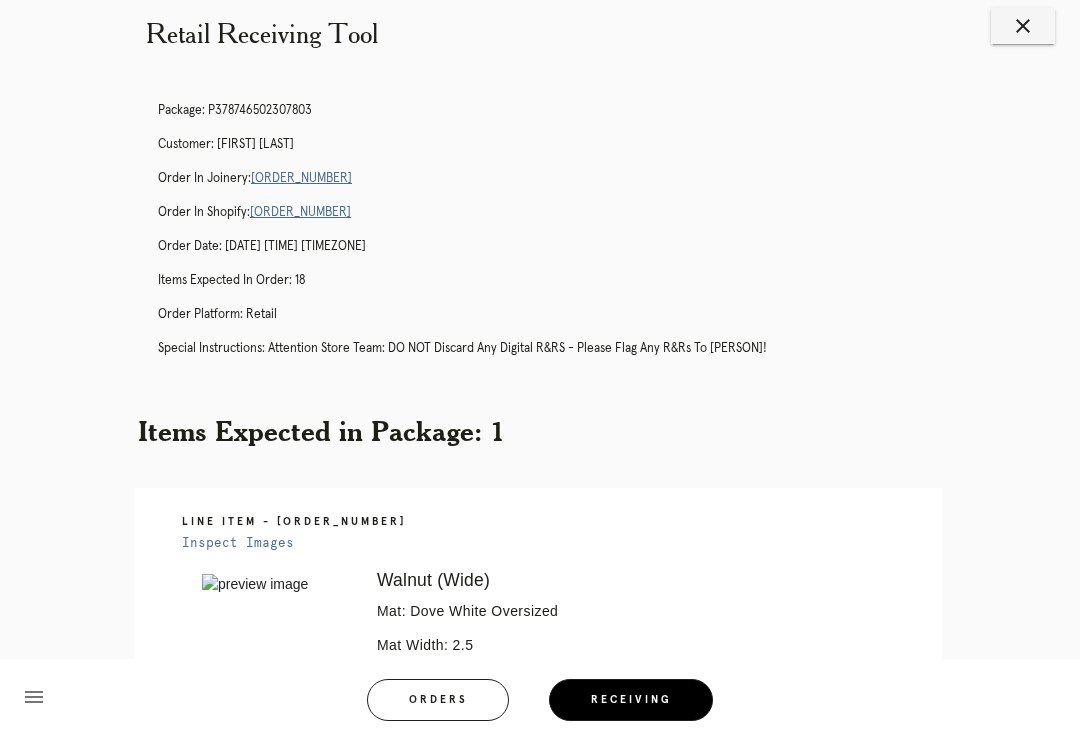 click on "[ORDER_NUMBER]" at bounding box center (301, 178) 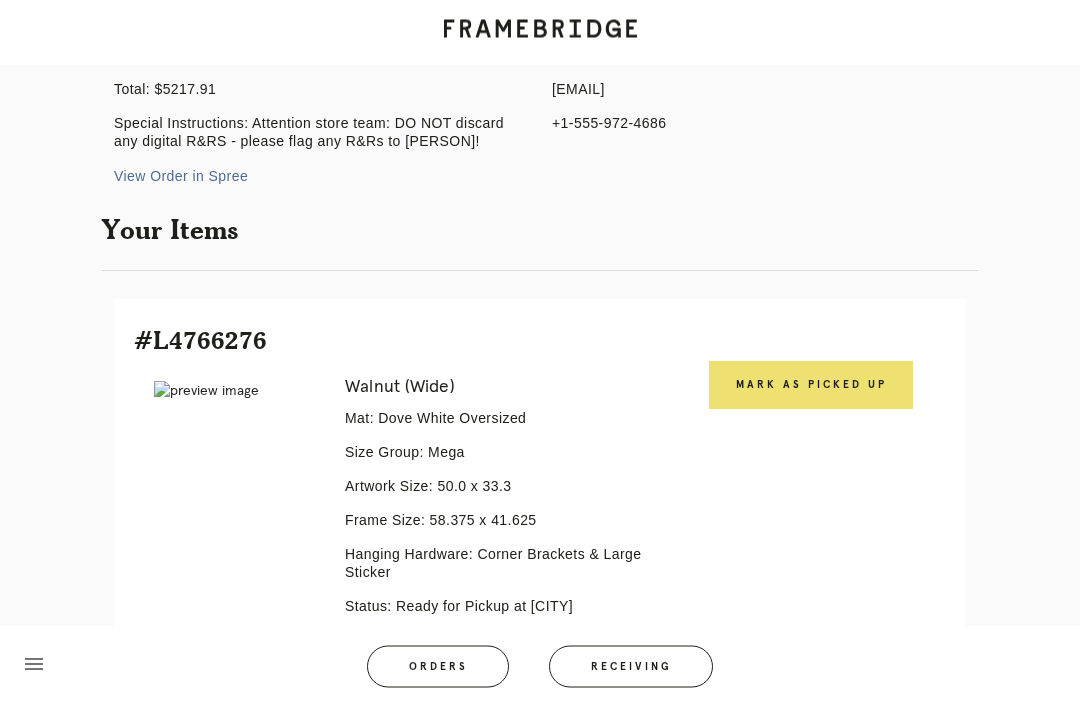 scroll, scrollTop: 0, scrollLeft: 0, axis: both 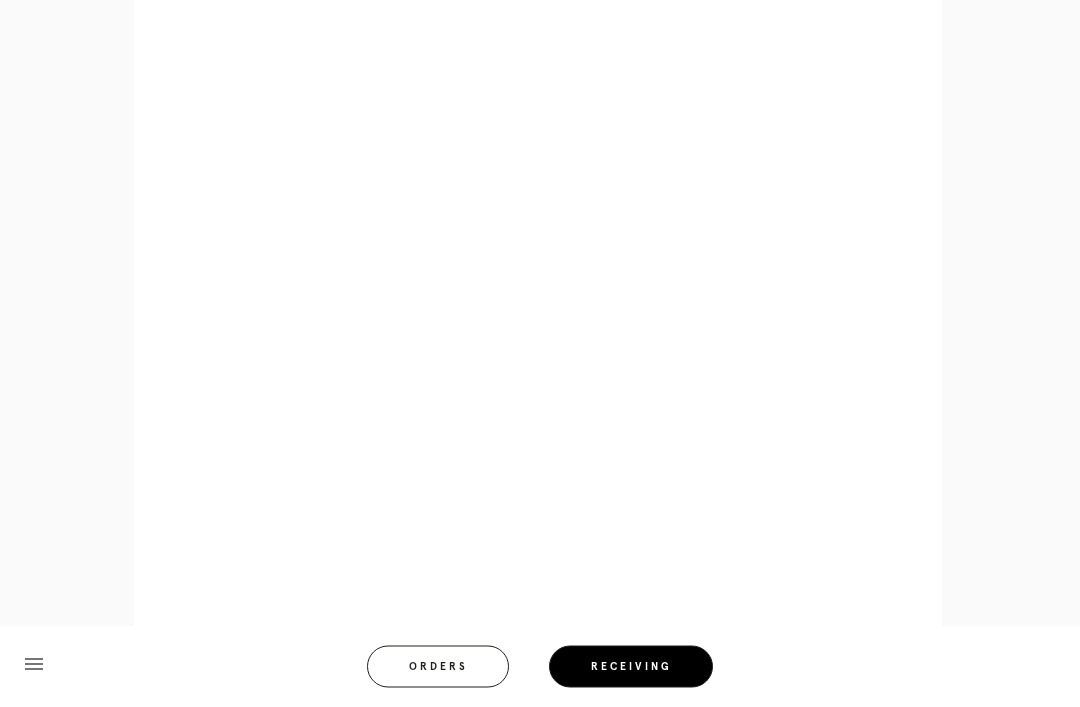 click on "menu
Orders
Receiving
Logged in as:   [EMAIL]   [CITY]
Logout" at bounding box center (540, 673) 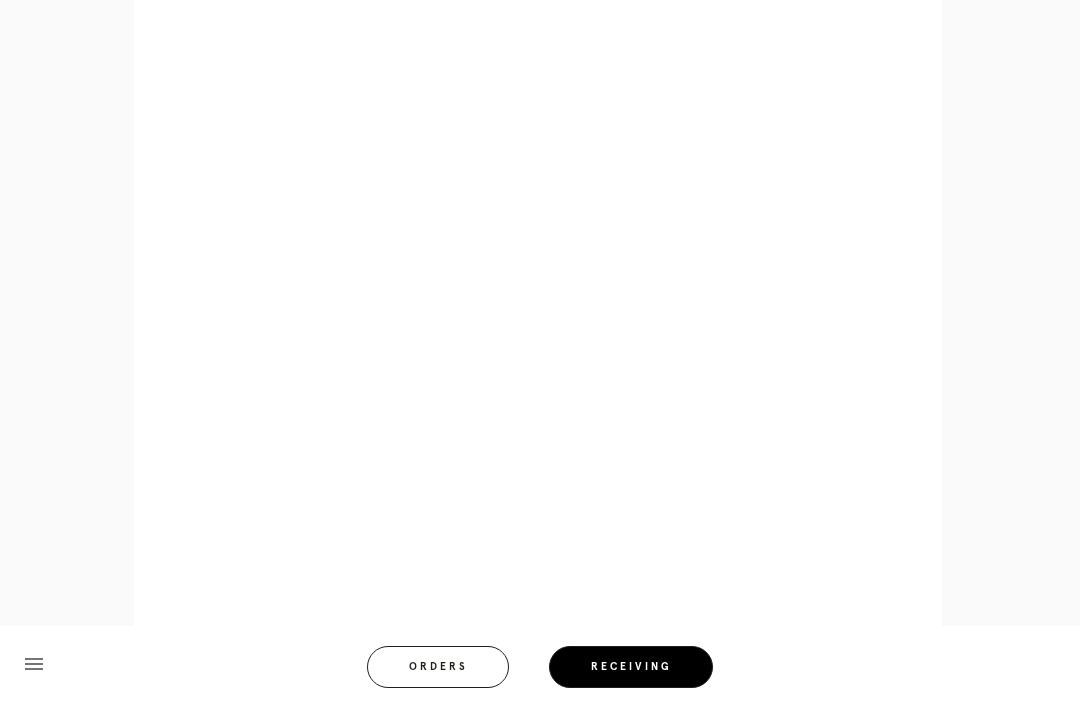scroll, scrollTop: 1104, scrollLeft: 0, axis: vertical 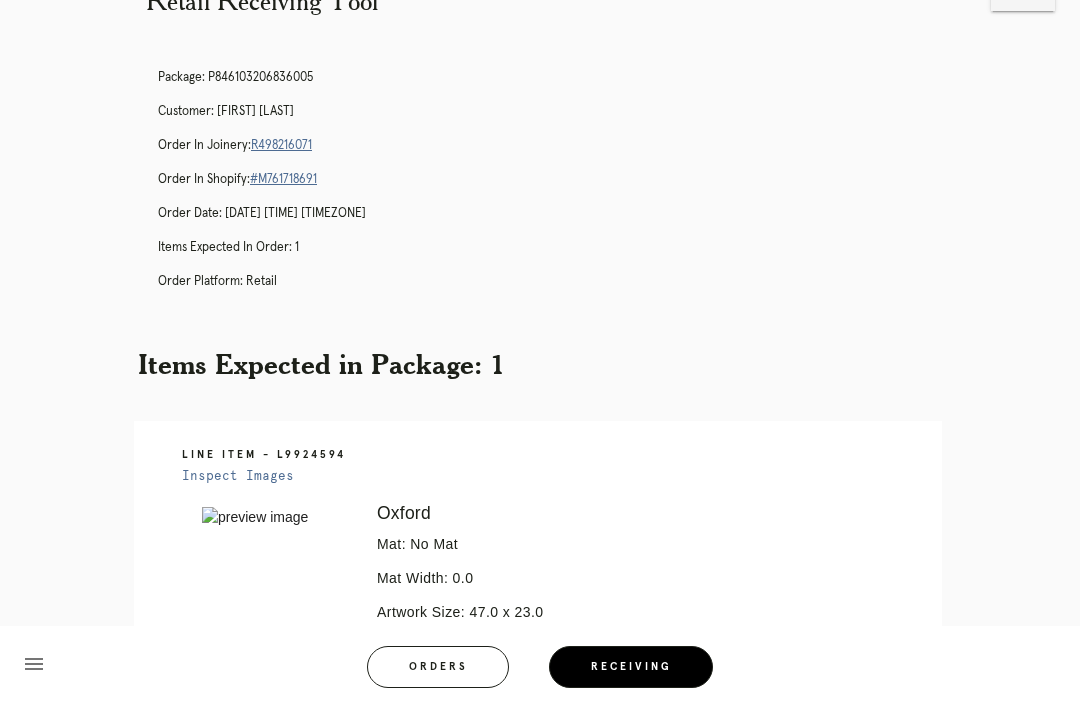 click on "R498216071" at bounding box center [281, 145] 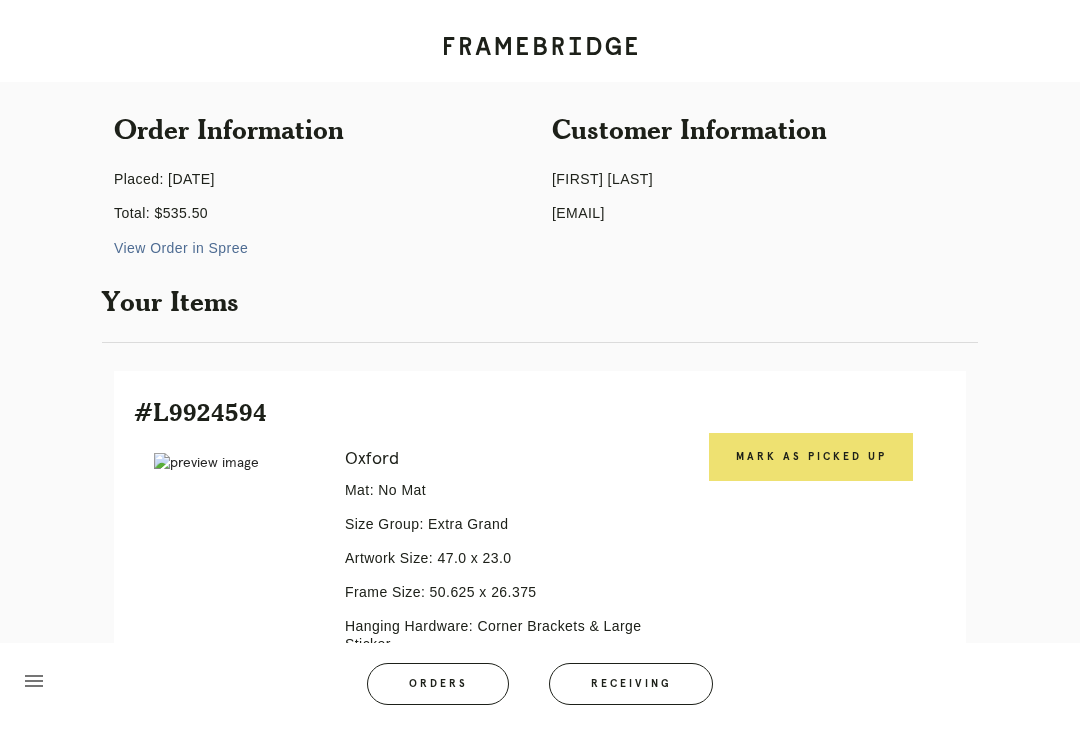 scroll, scrollTop: 0, scrollLeft: 0, axis: both 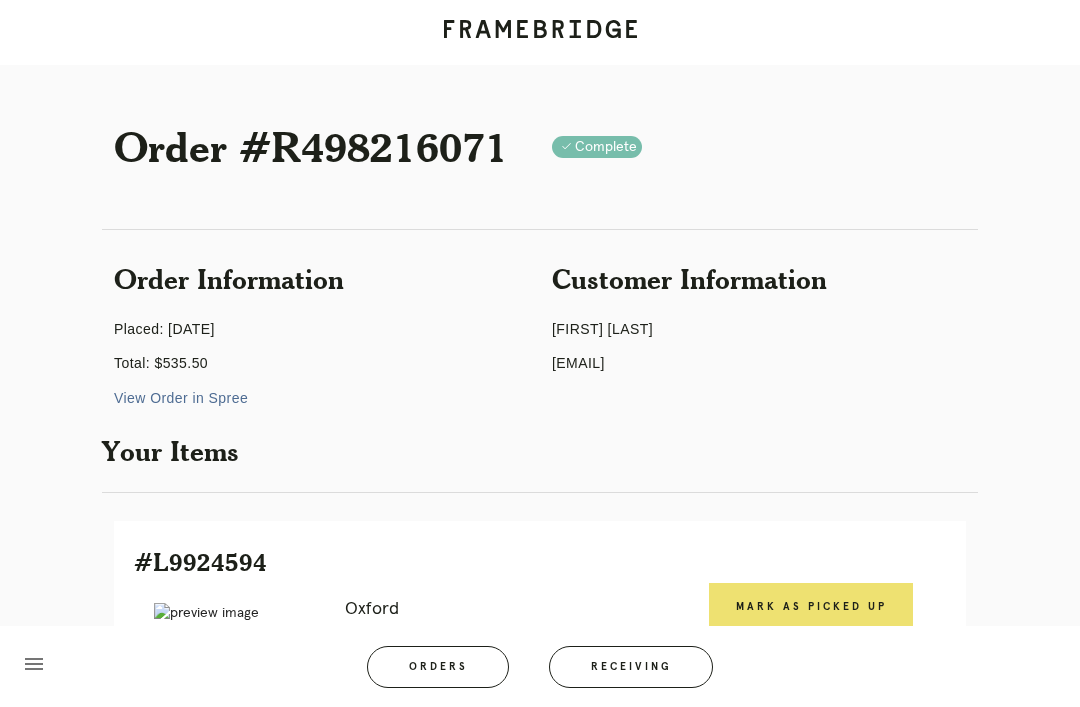 click on "Receiving" at bounding box center (631, 667) 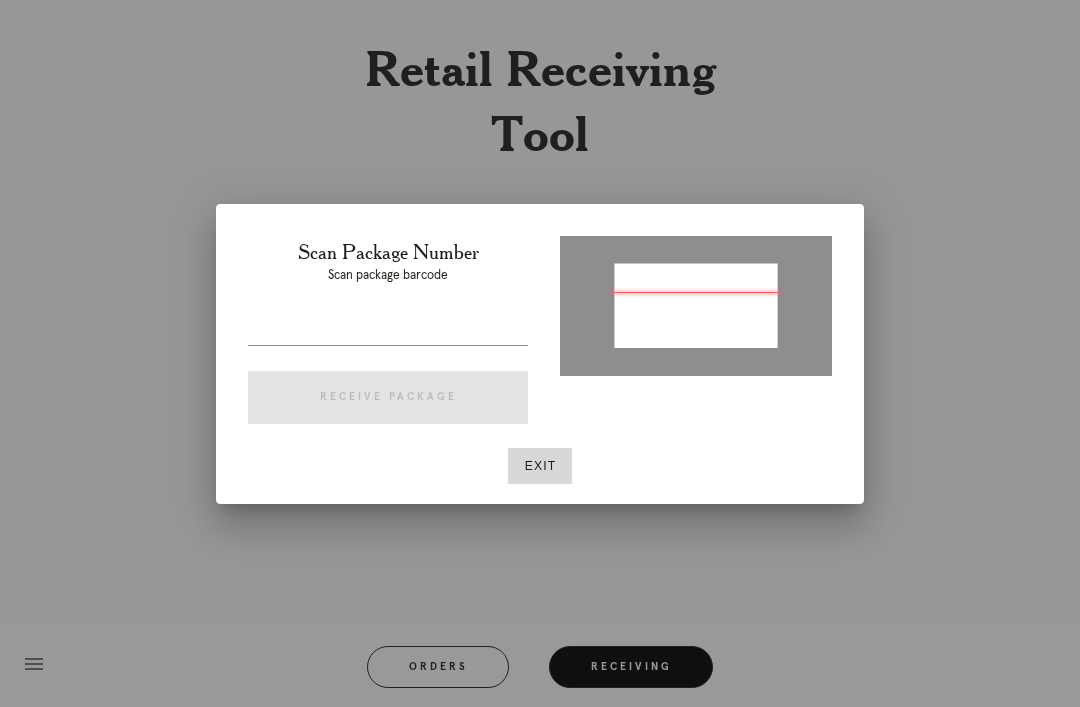 click on "Exit" at bounding box center (540, 466) 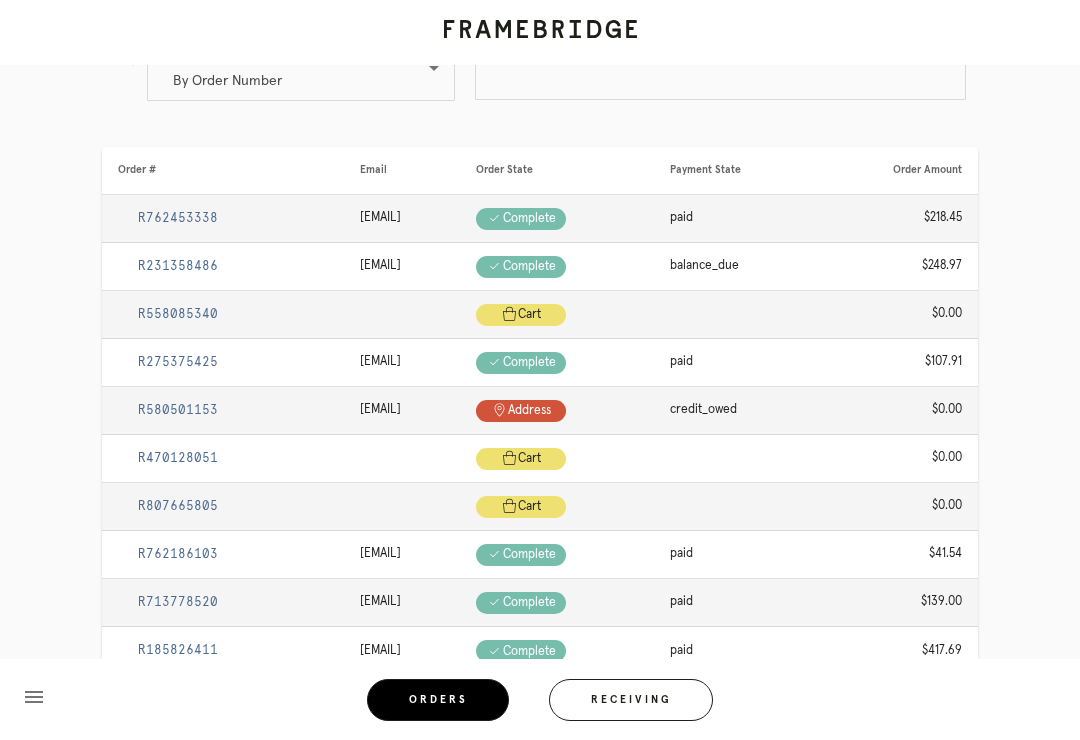 scroll, scrollTop: 0, scrollLeft: 0, axis: both 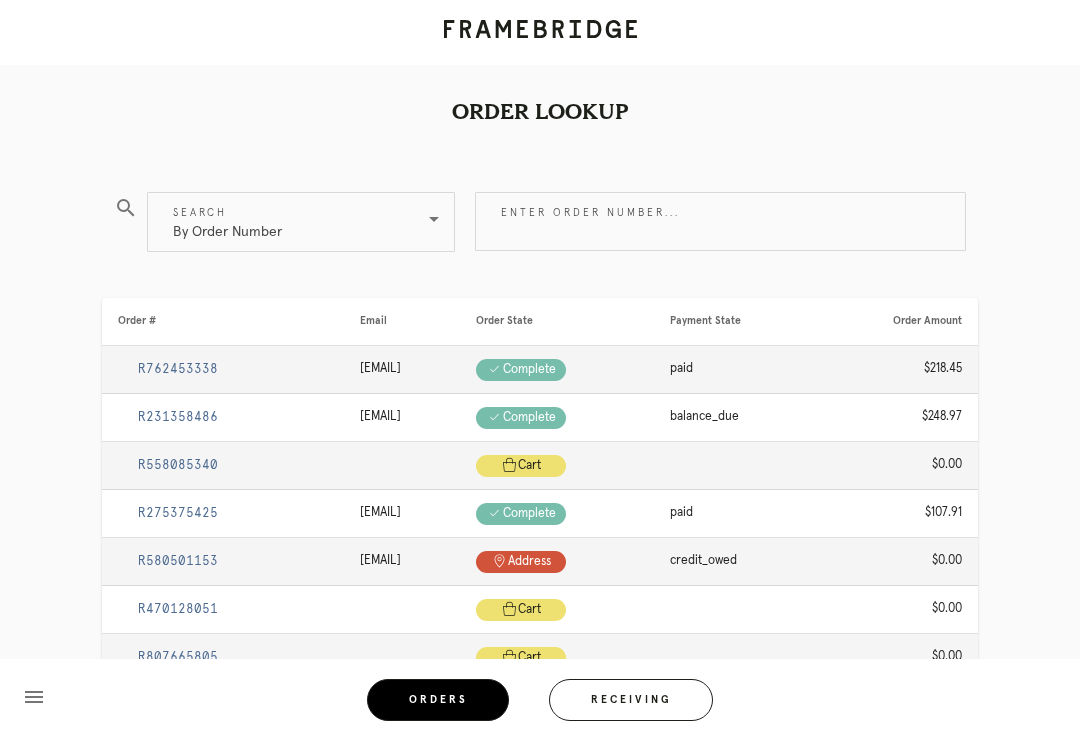 click on "Receiving" at bounding box center [631, 700] 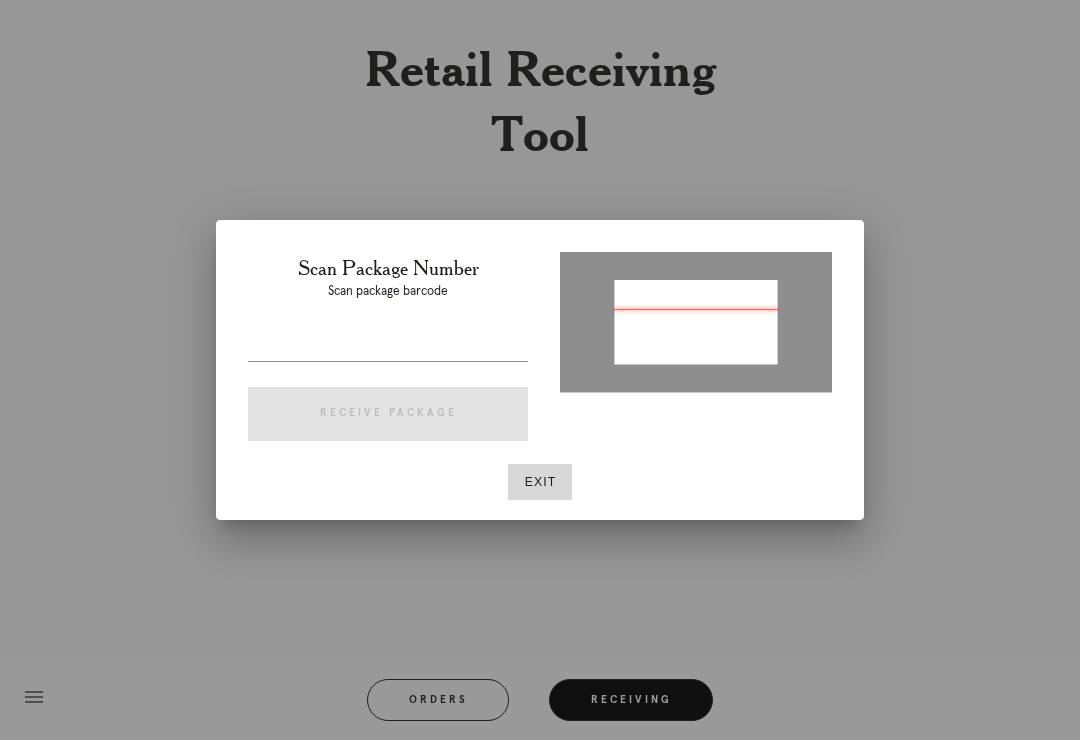 type on "P361557102201820" 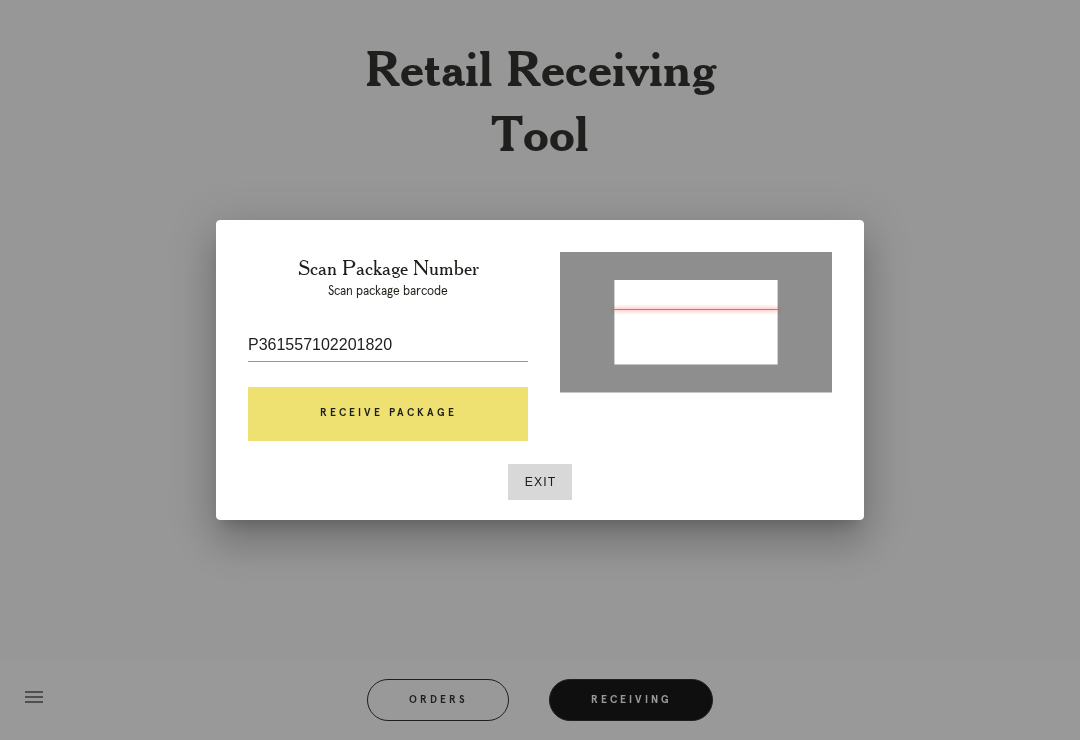 click on "Receive Package" at bounding box center [388, 414] 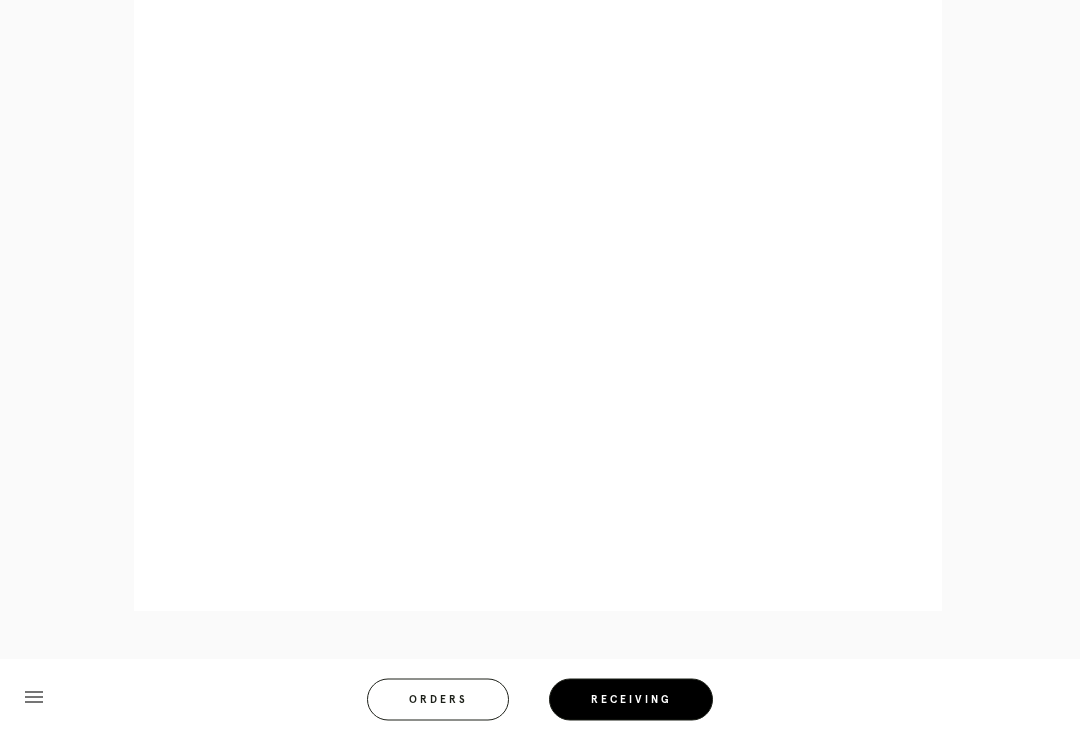 scroll, scrollTop: 1142, scrollLeft: 0, axis: vertical 